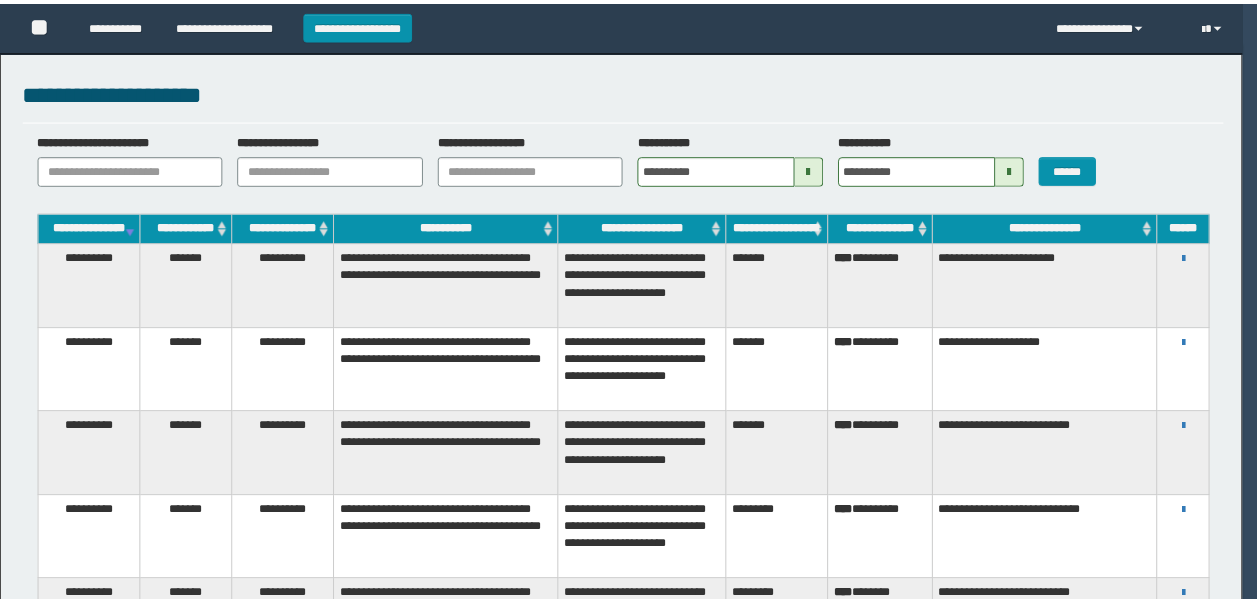scroll, scrollTop: 0, scrollLeft: 0, axis: both 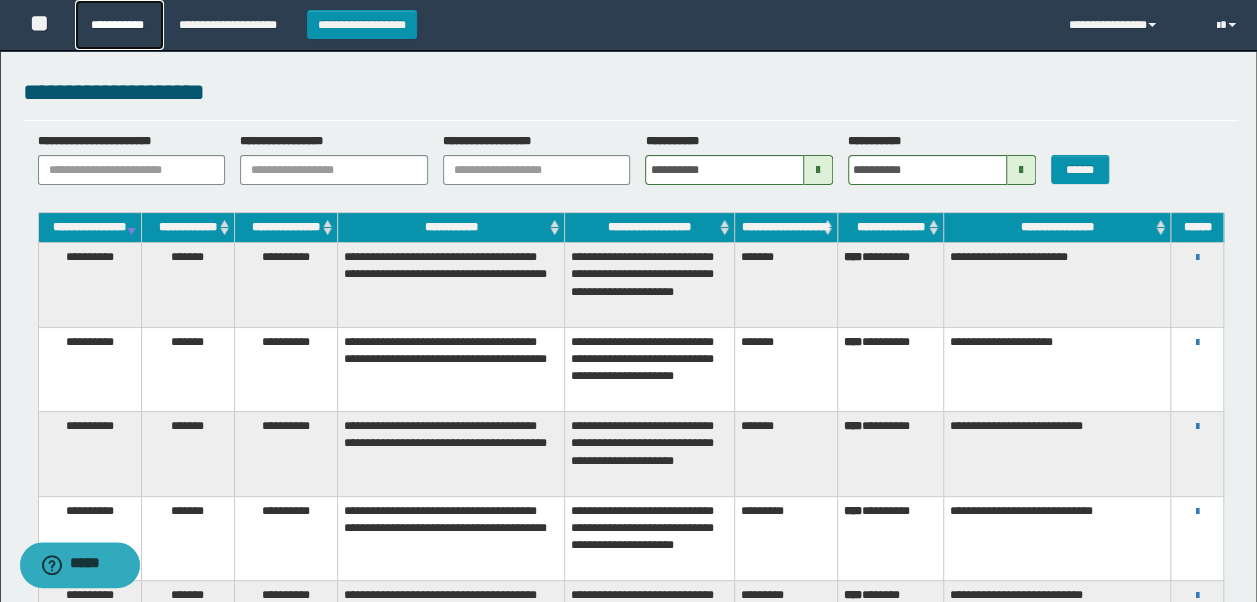 click on "**********" at bounding box center [119, 25] 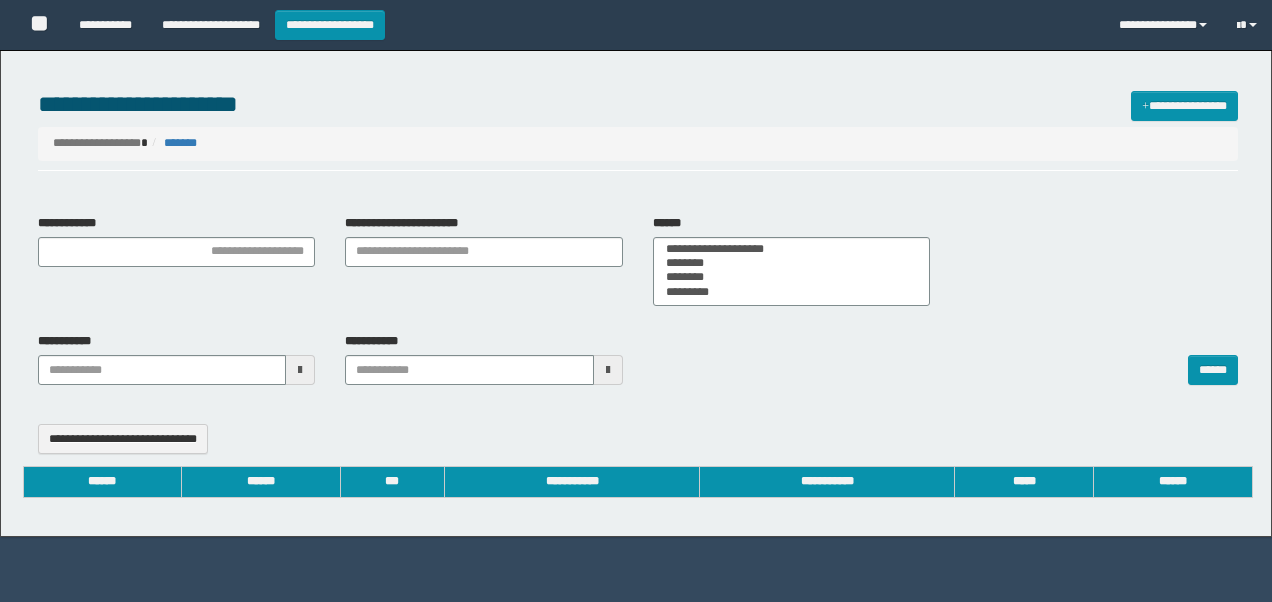 select 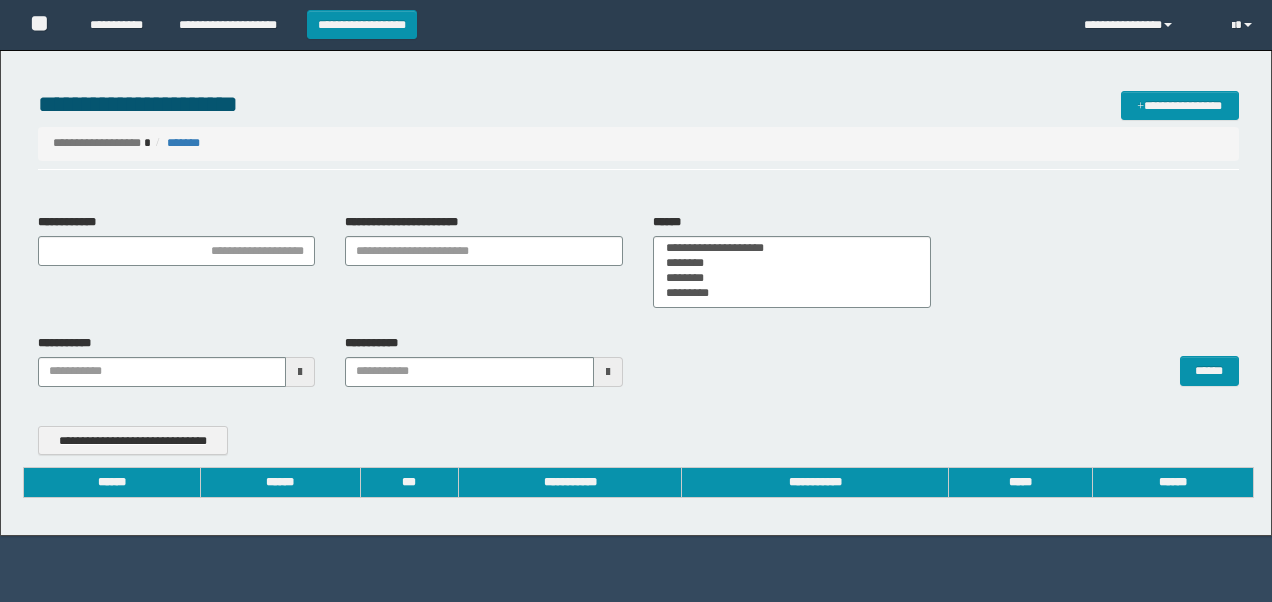 scroll, scrollTop: 0, scrollLeft: 0, axis: both 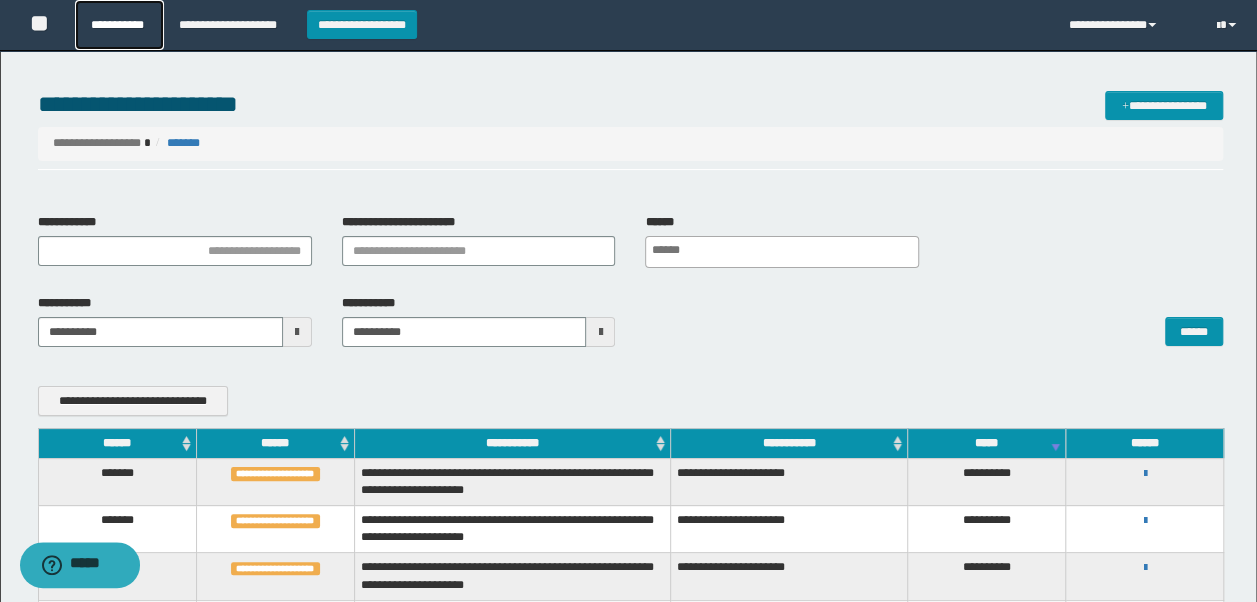 click on "**********" at bounding box center [119, 25] 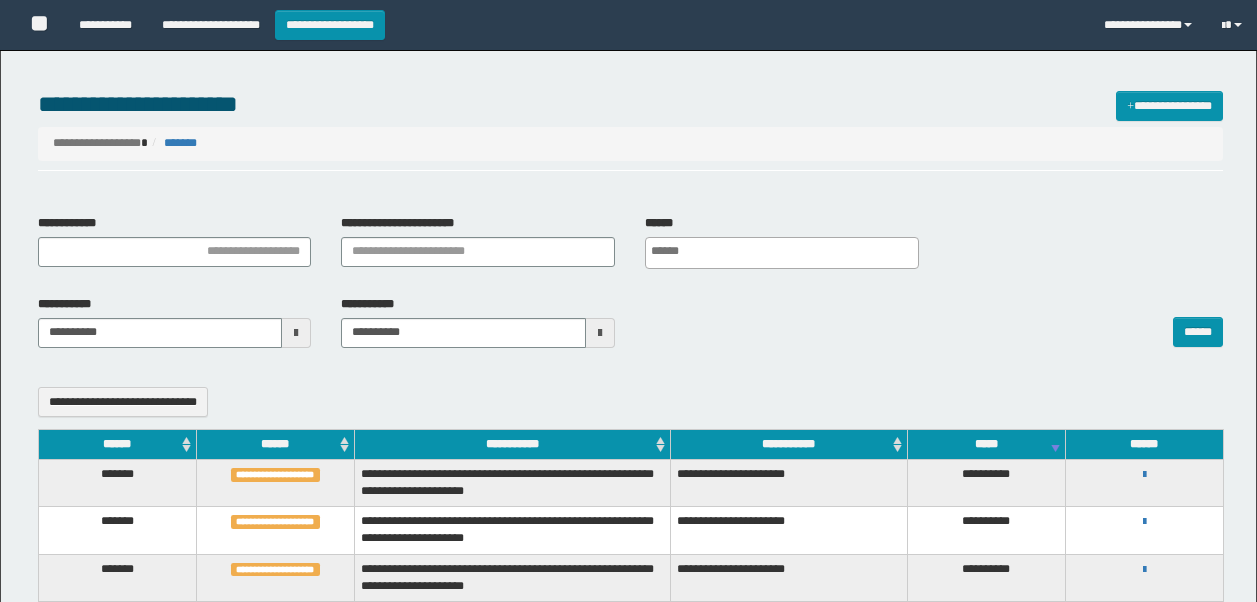 select 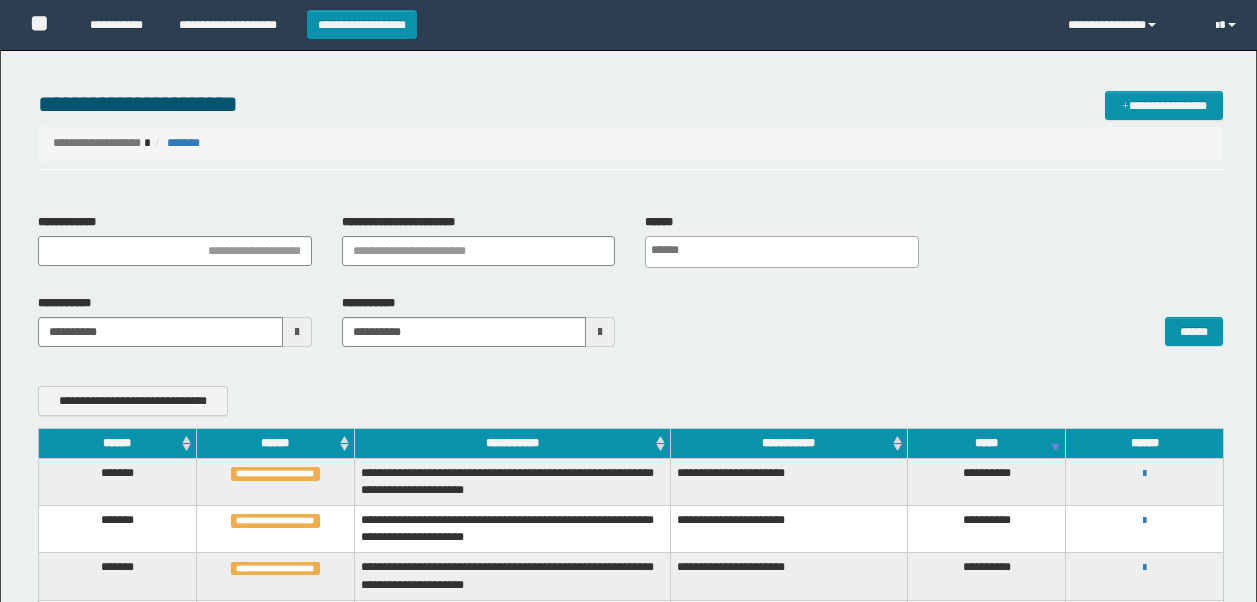scroll, scrollTop: 0, scrollLeft: 0, axis: both 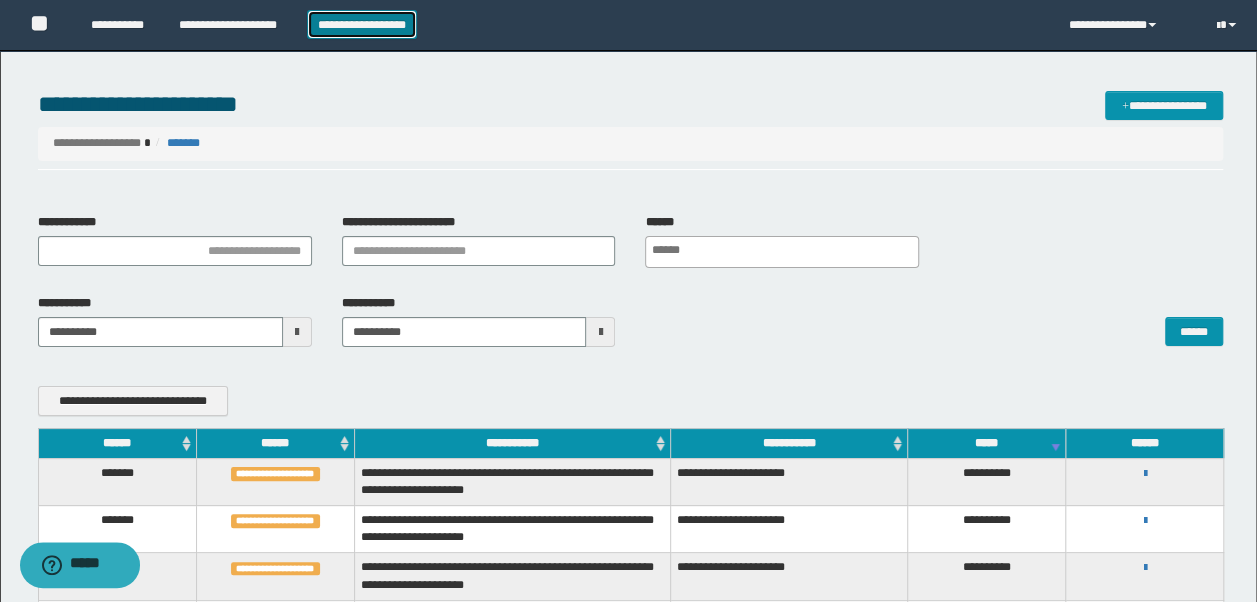 click on "**********" at bounding box center (362, 24) 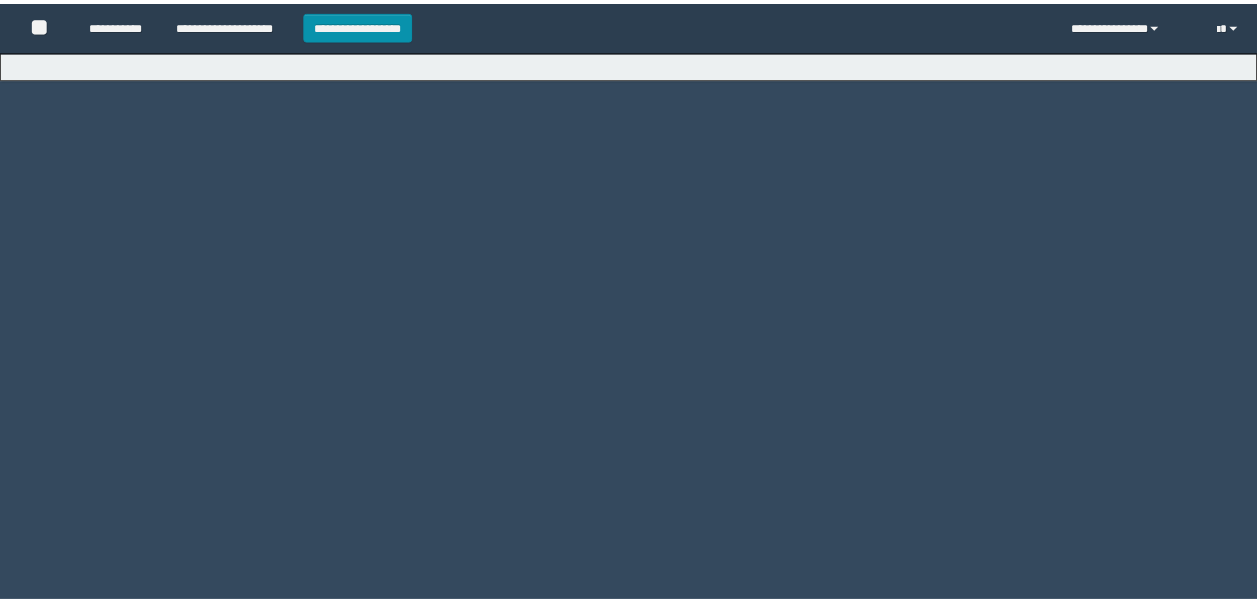 scroll, scrollTop: 0, scrollLeft: 0, axis: both 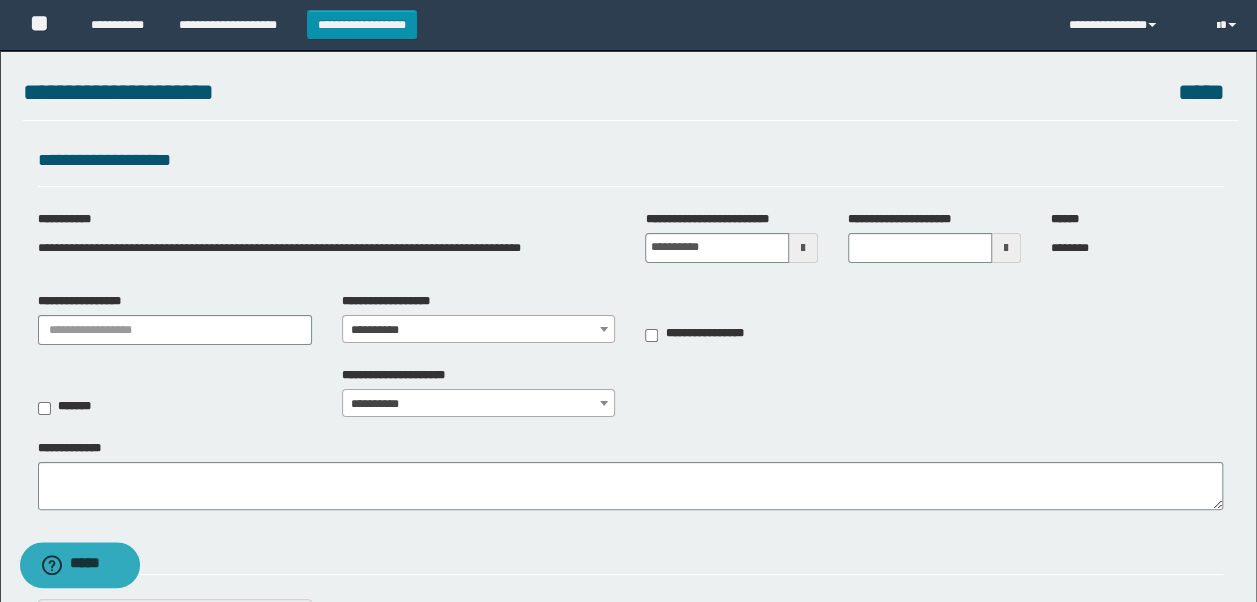 click at bounding box center (803, 248) 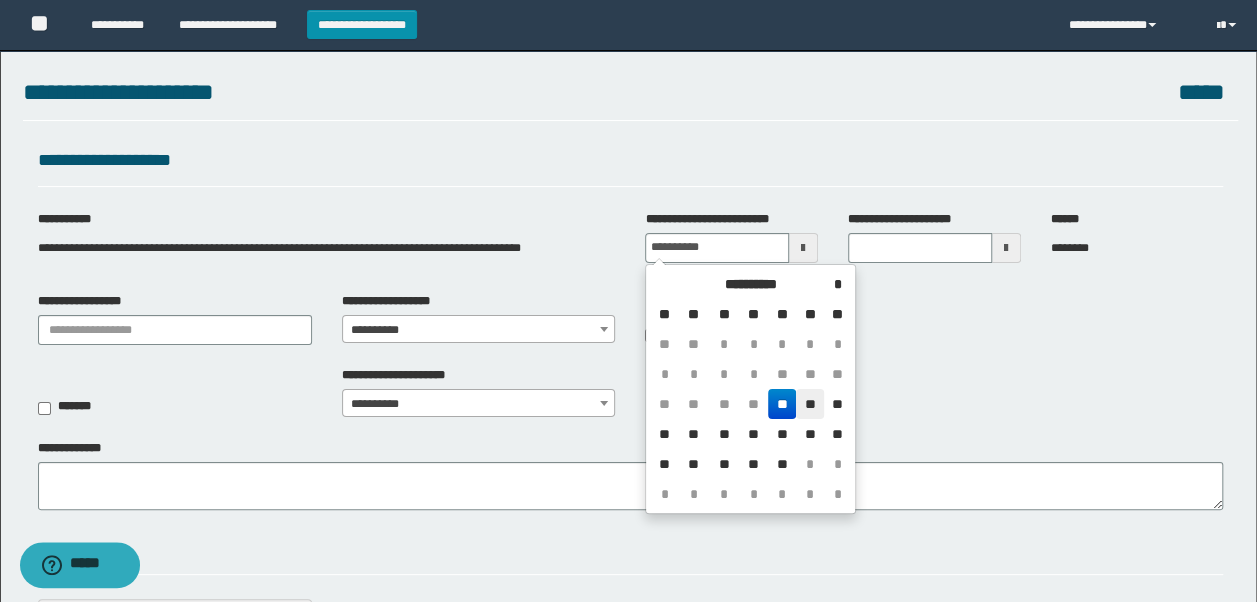 click on "**" at bounding box center [810, 404] 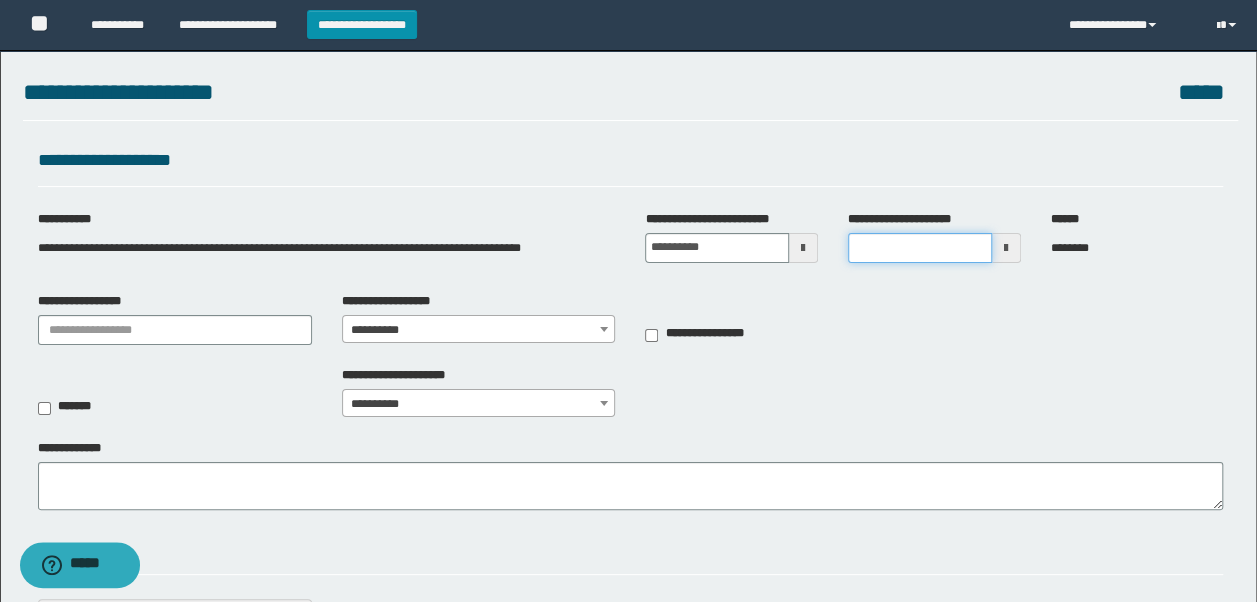 click on "**********" at bounding box center (920, 248) 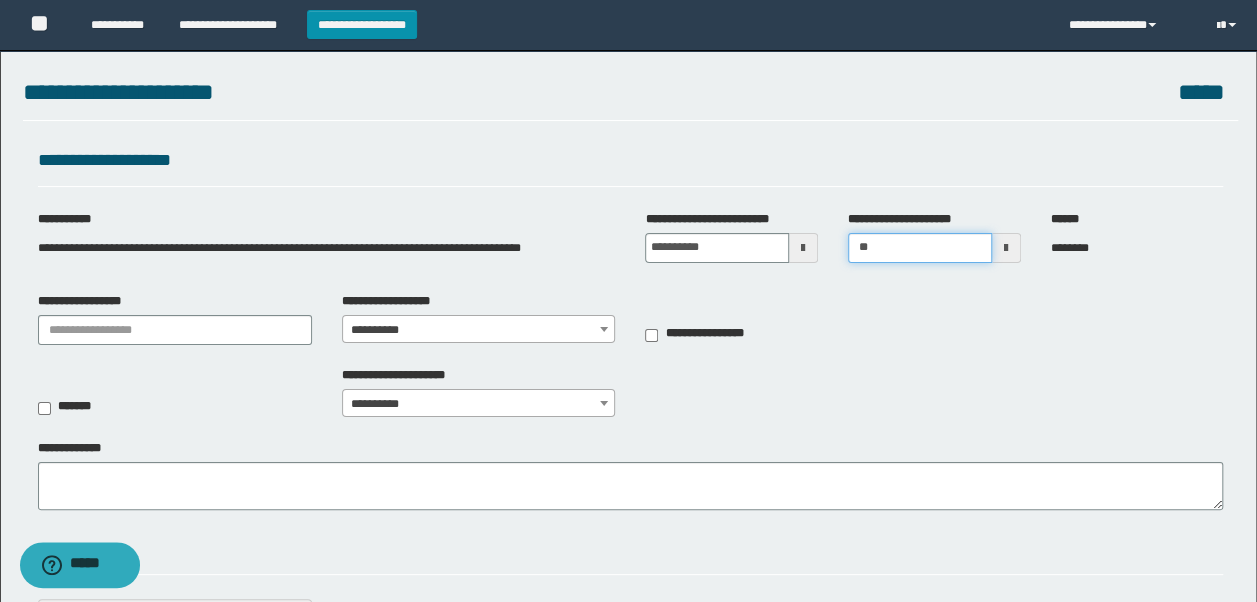 type on "*" 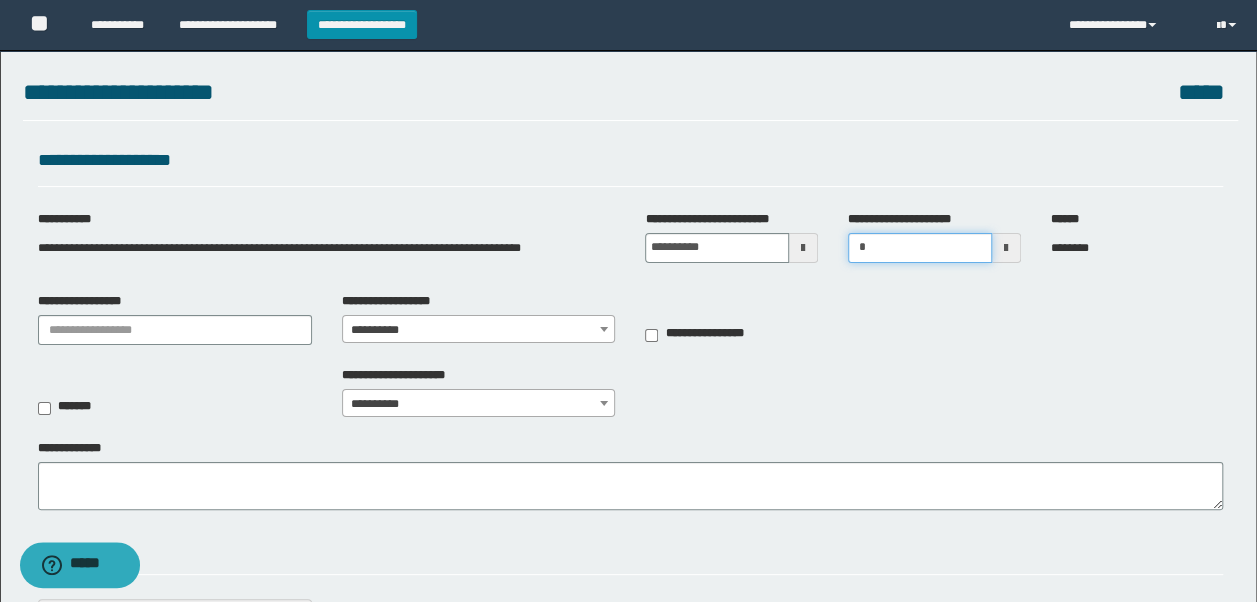 type on "*******" 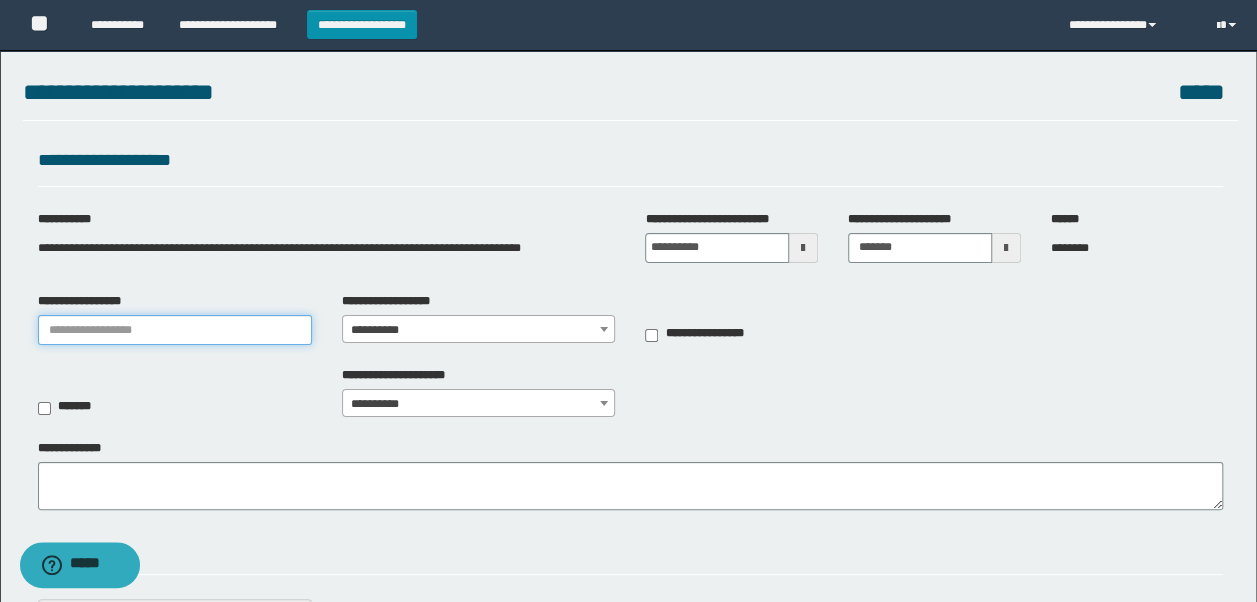 type on "**********" 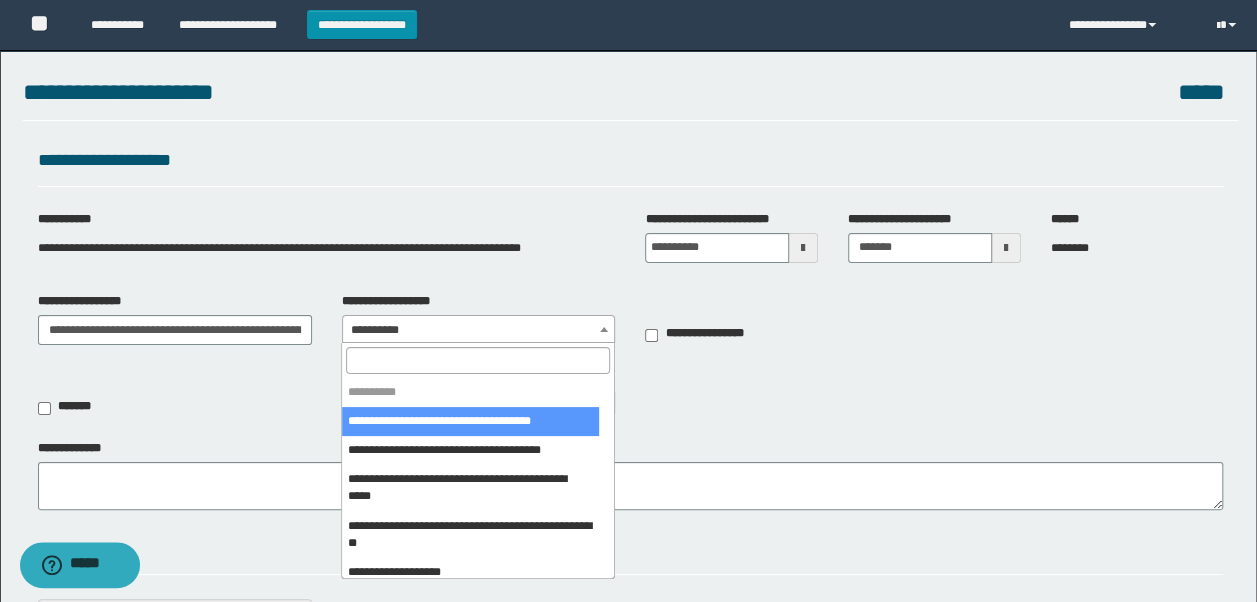 click on "**********" at bounding box center [479, 330] 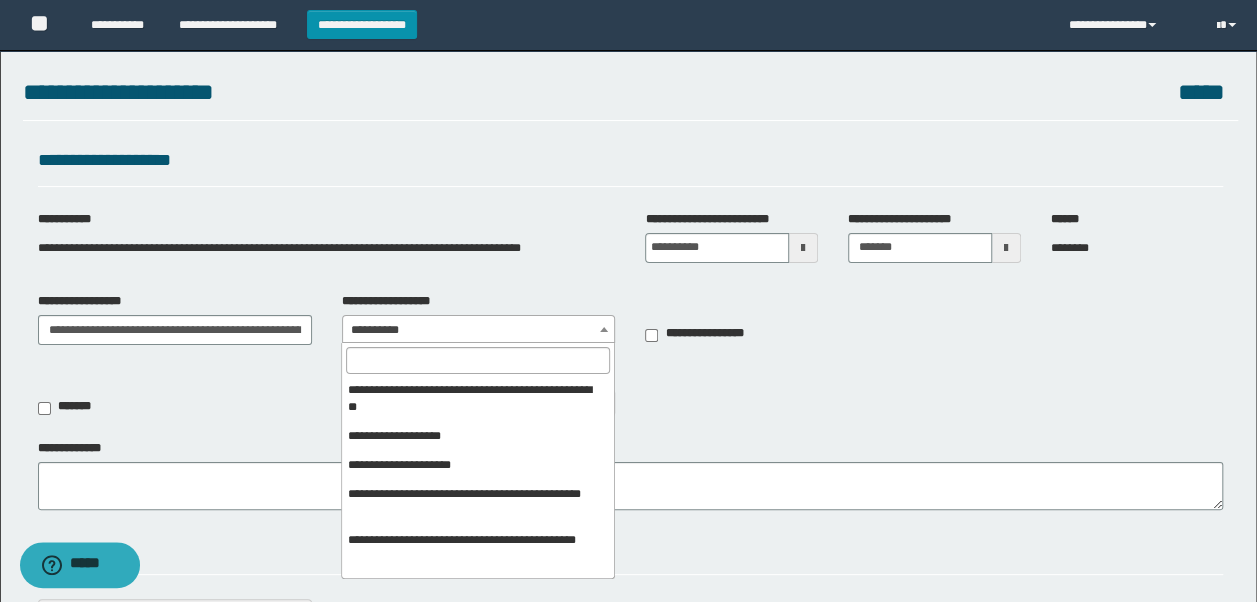 scroll, scrollTop: 300, scrollLeft: 0, axis: vertical 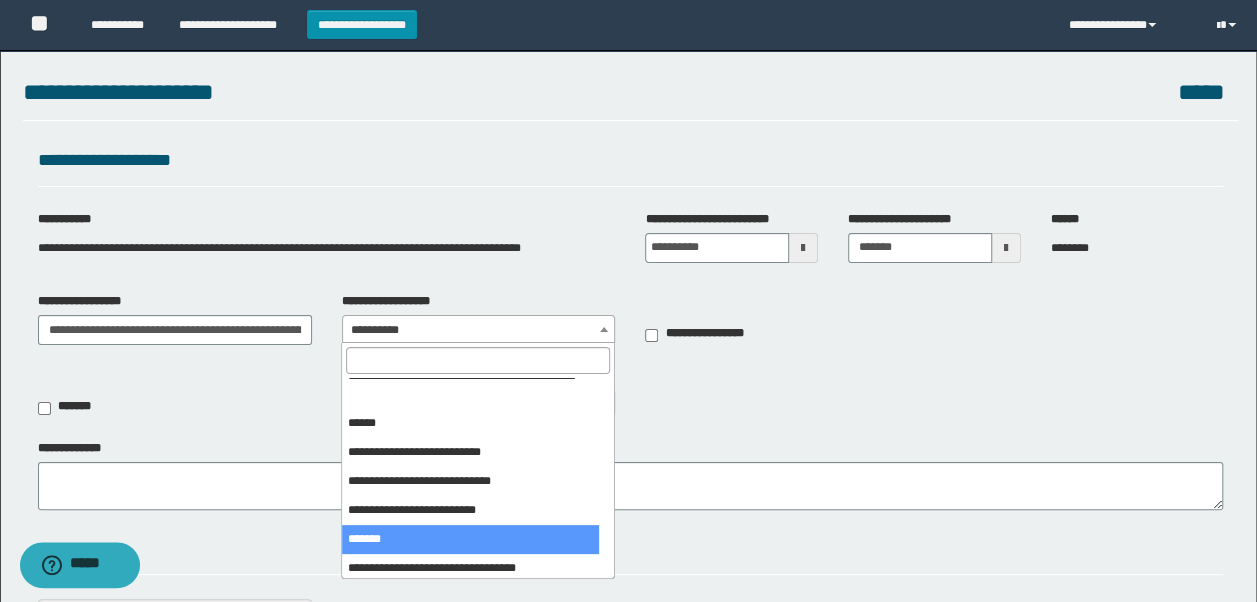 select on "***" 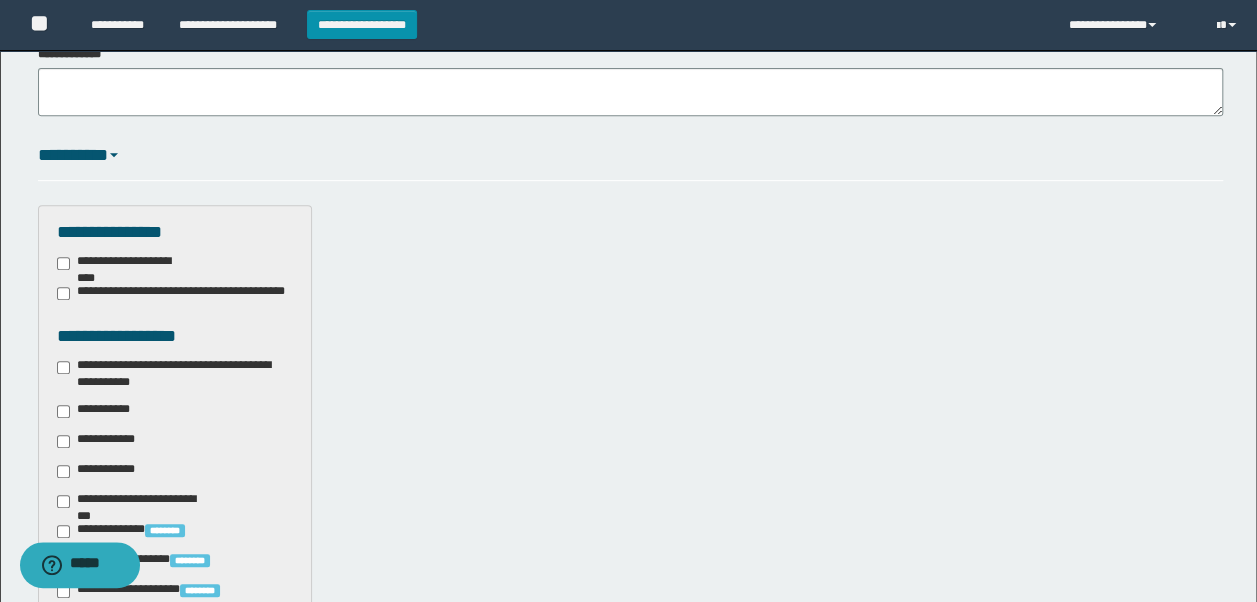 scroll, scrollTop: 400, scrollLeft: 0, axis: vertical 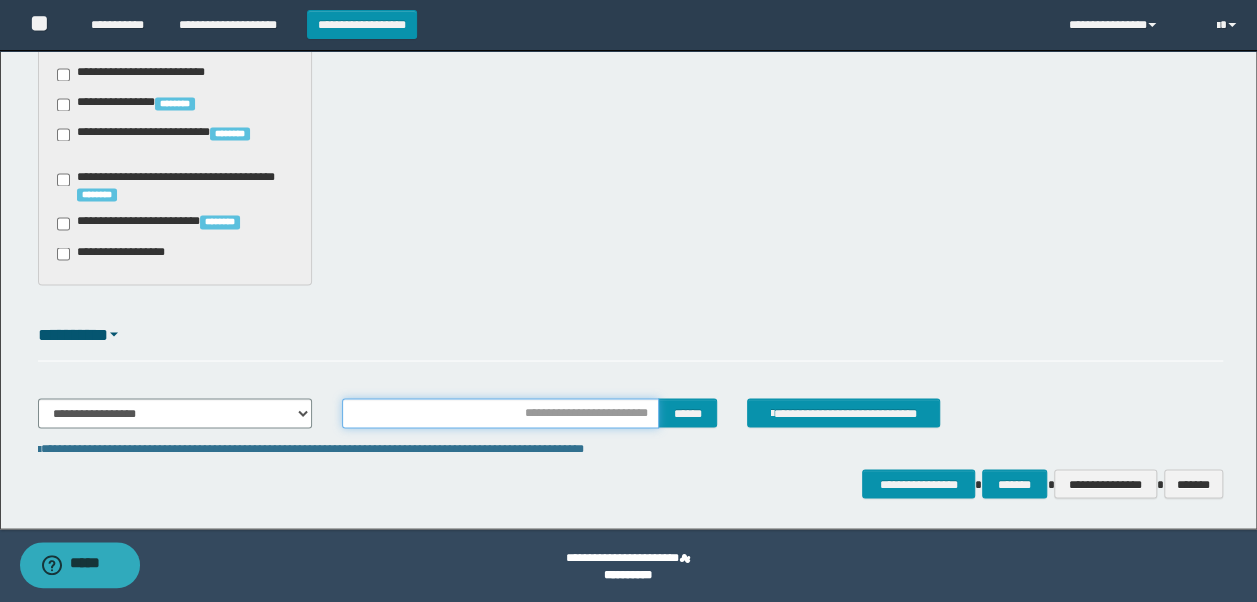 click at bounding box center [501, 413] 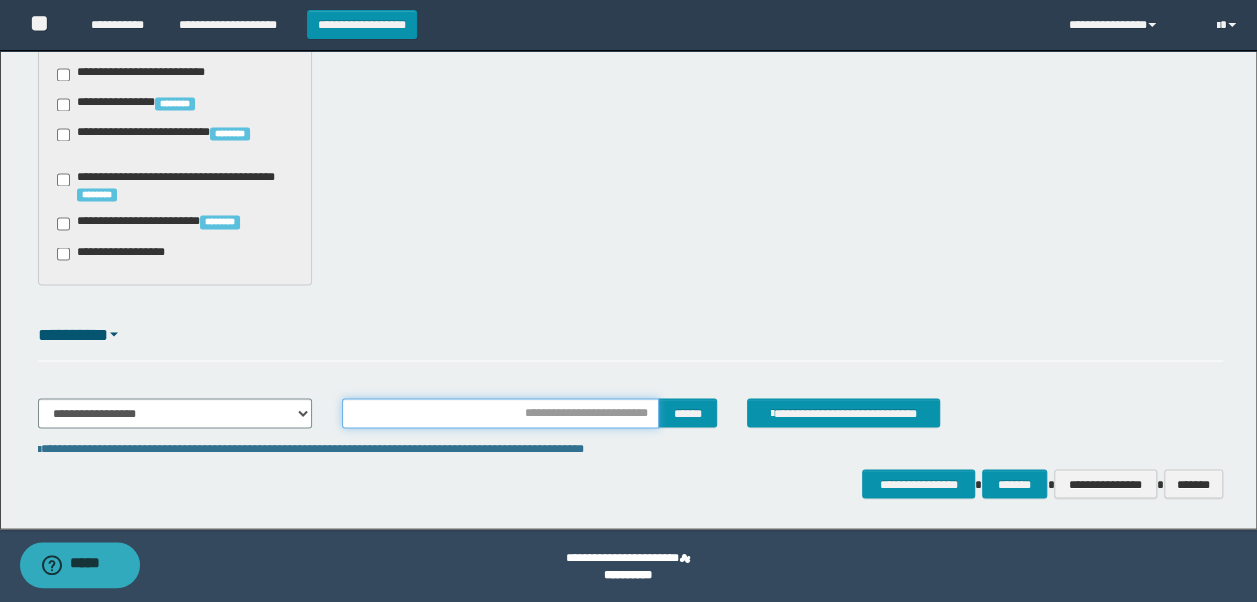 type on "********" 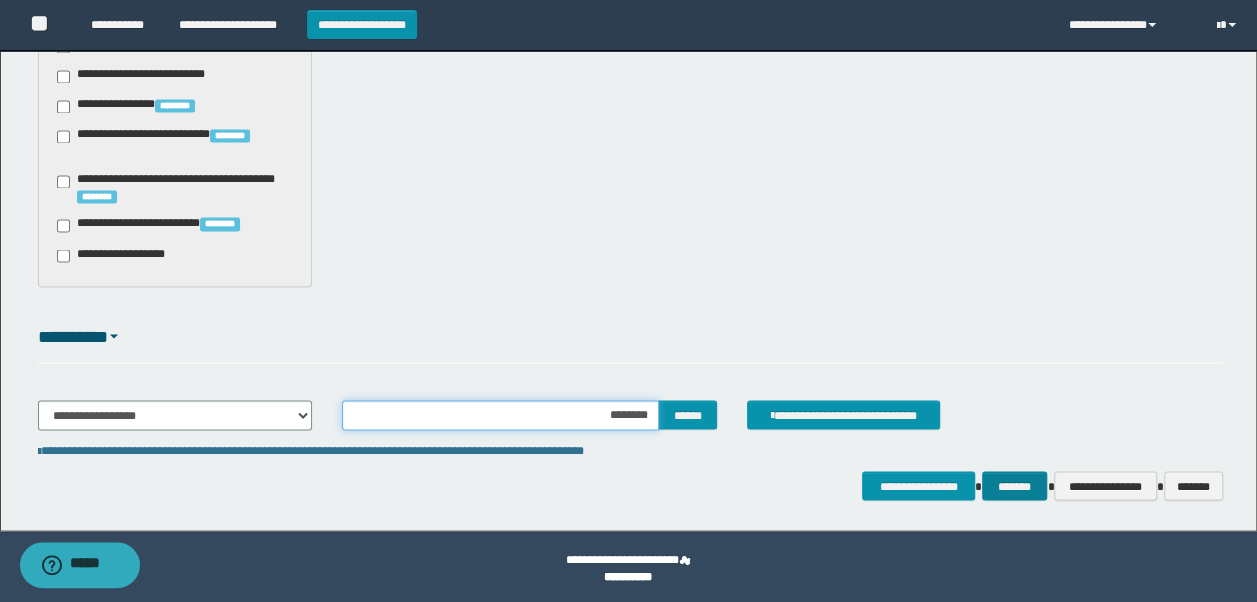 scroll, scrollTop: 1658, scrollLeft: 0, axis: vertical 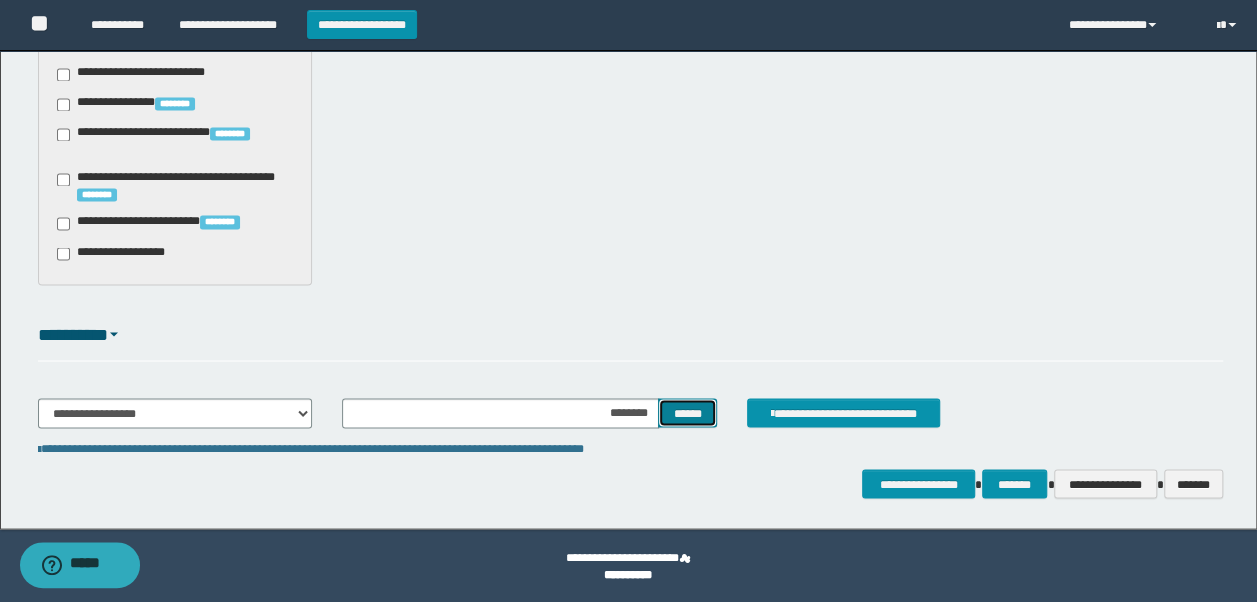 click on "******" at bounding box center (687, 412) 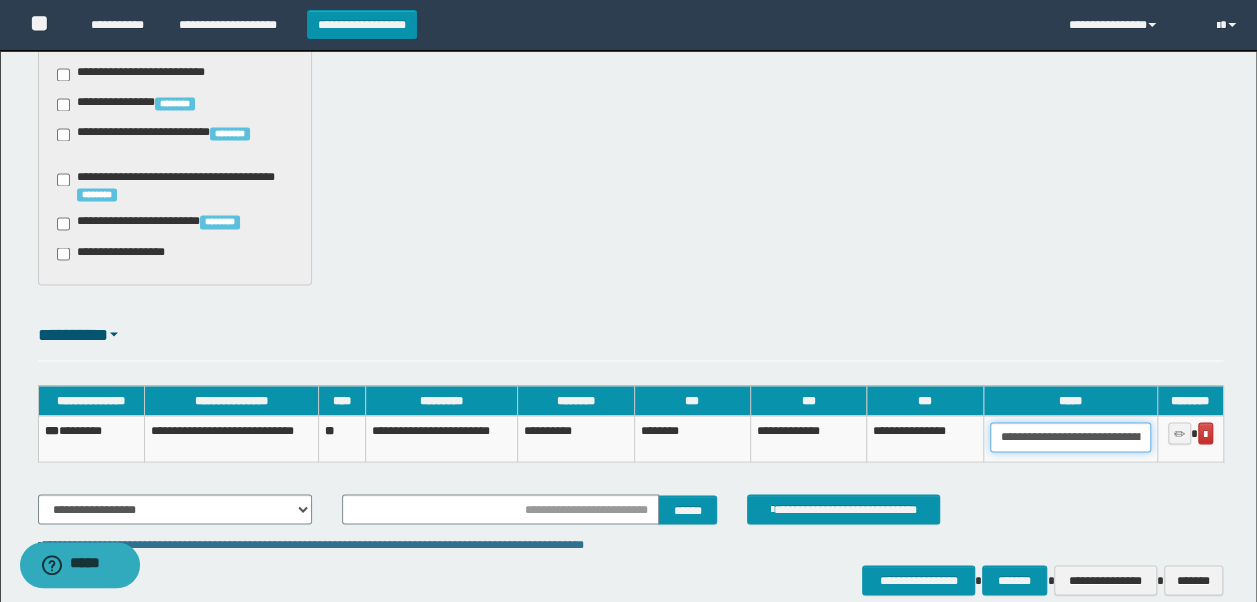 click on "**********" at bounding box center [1070, 437] 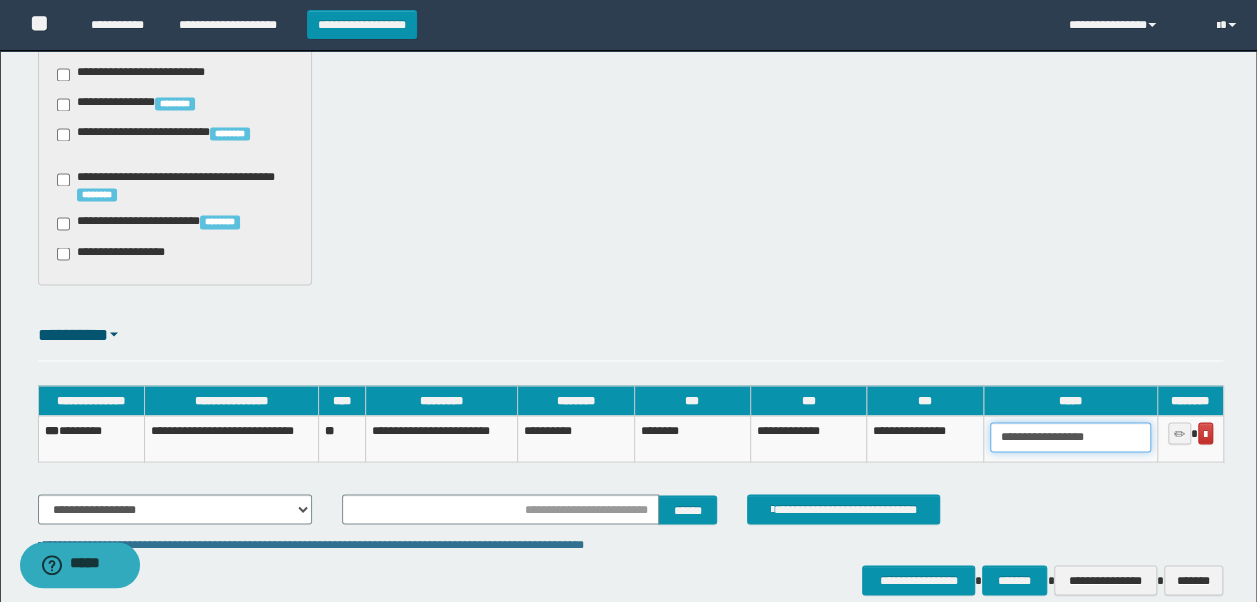 scroll, scrollTop: 0, scrollLeft: 0, axis: both 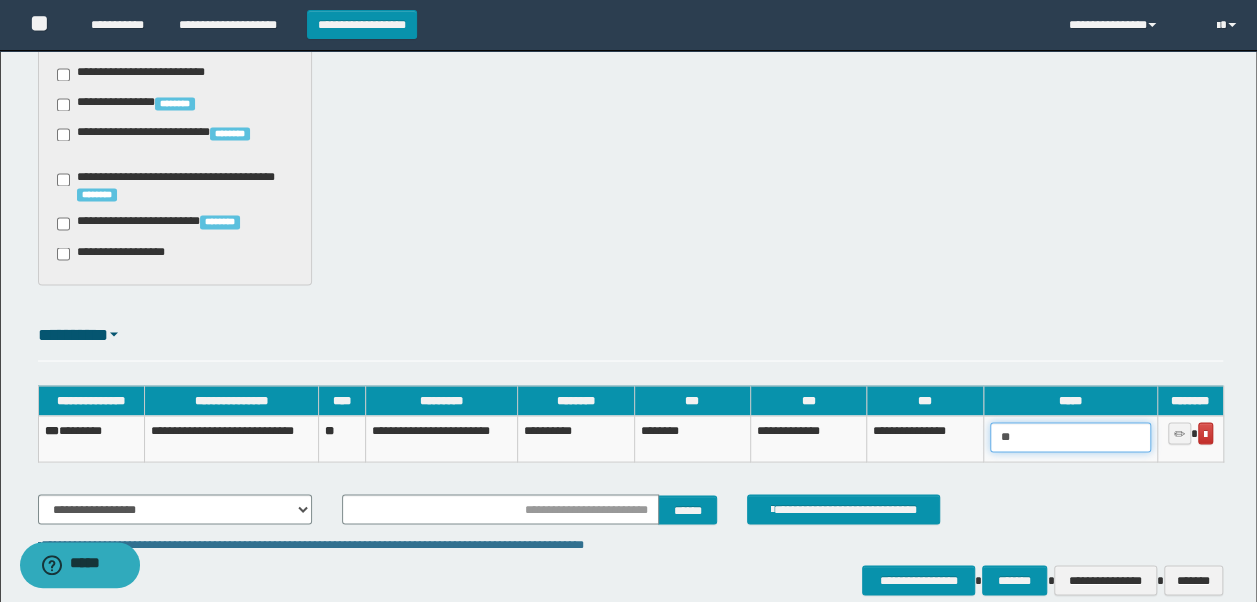 type on "*" 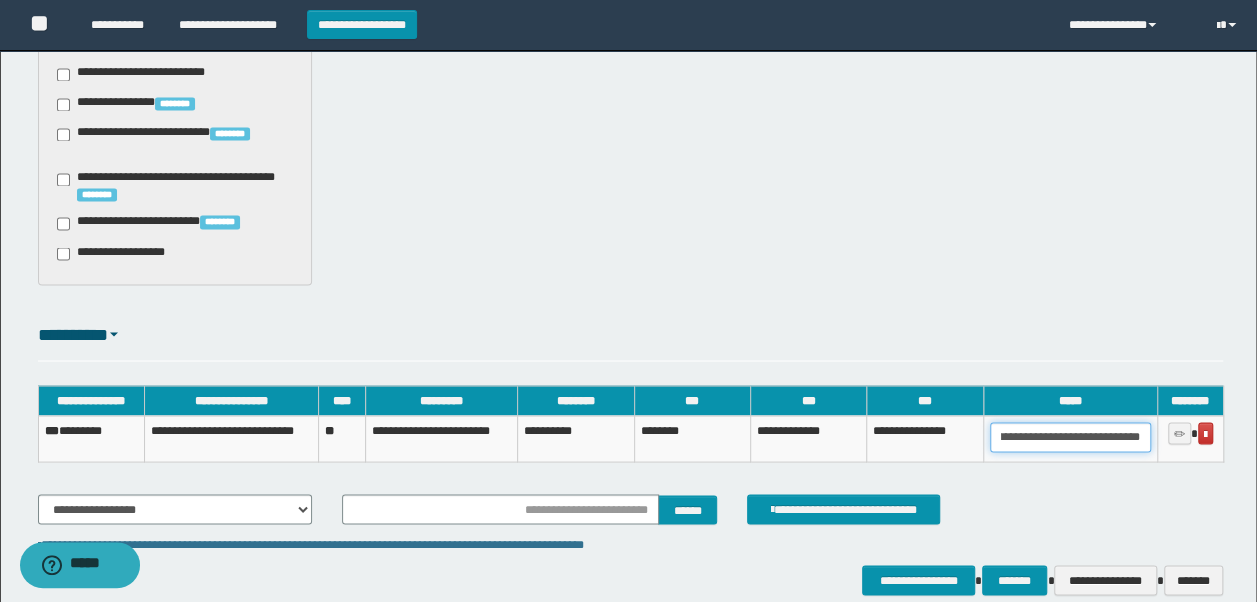 scroll, scrollTop: 0, scrollLeft: 59, axis: horizontal 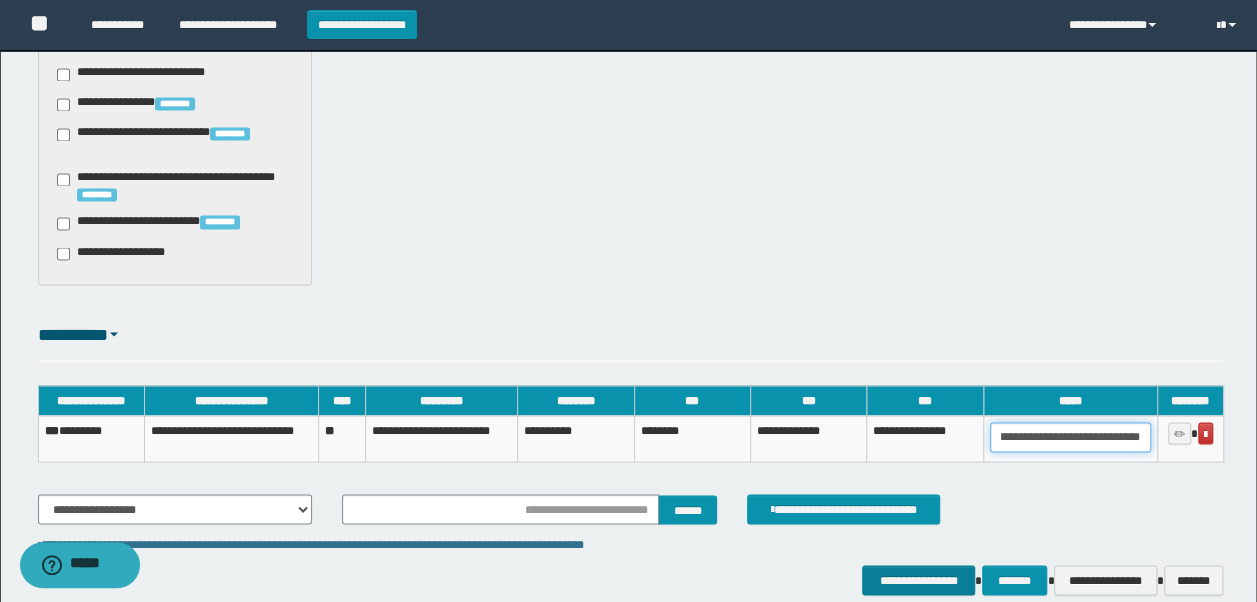 type on "**********" 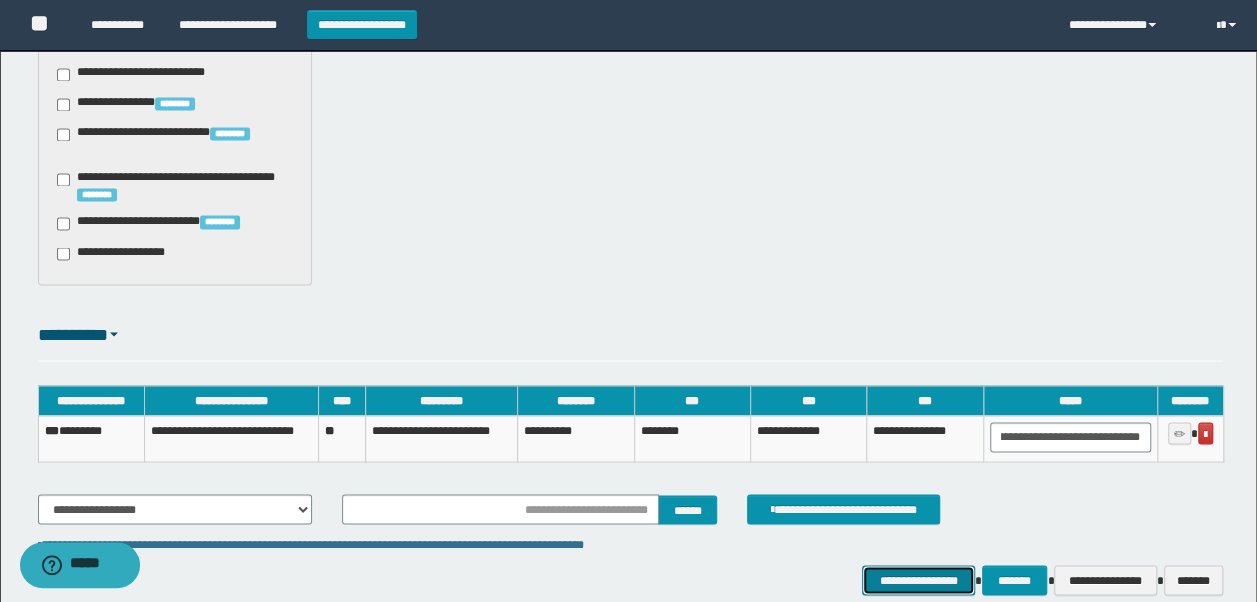 scroll, scrollTop: 0, scrollLeft: 0, axis: both 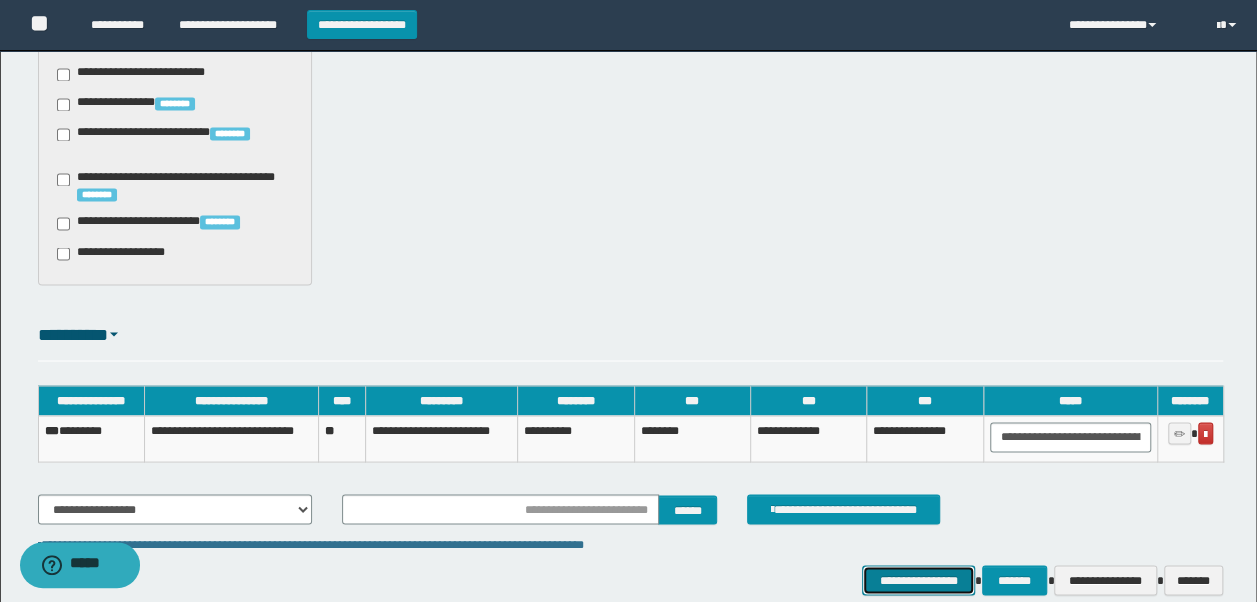 click on "**********" at bounding box center [918, 579] 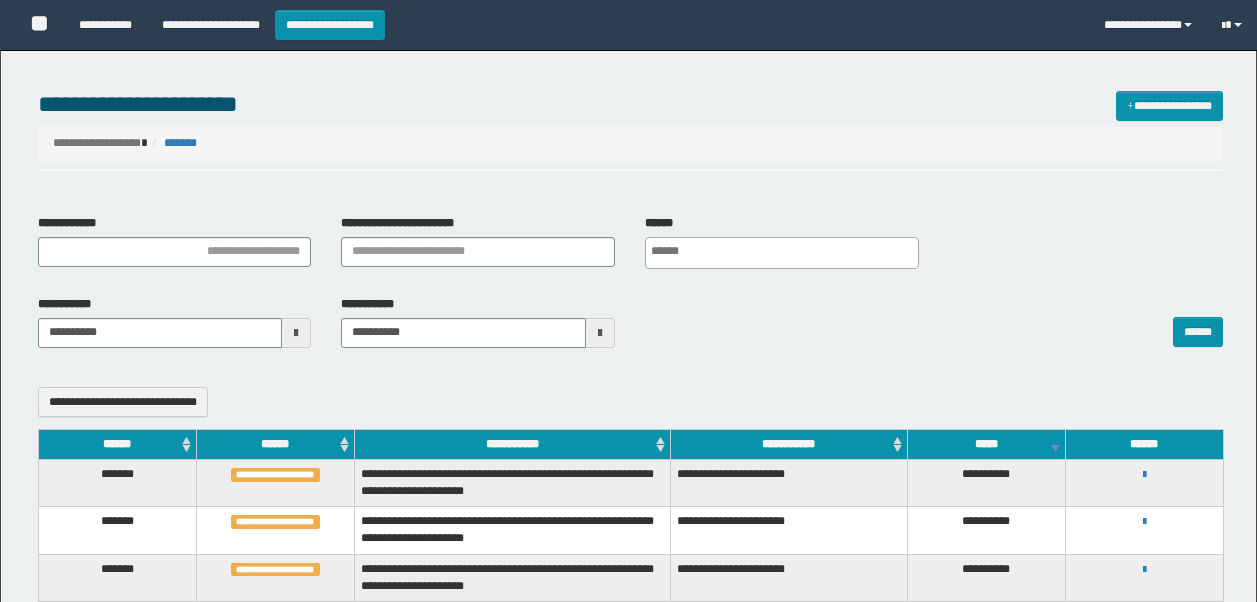select 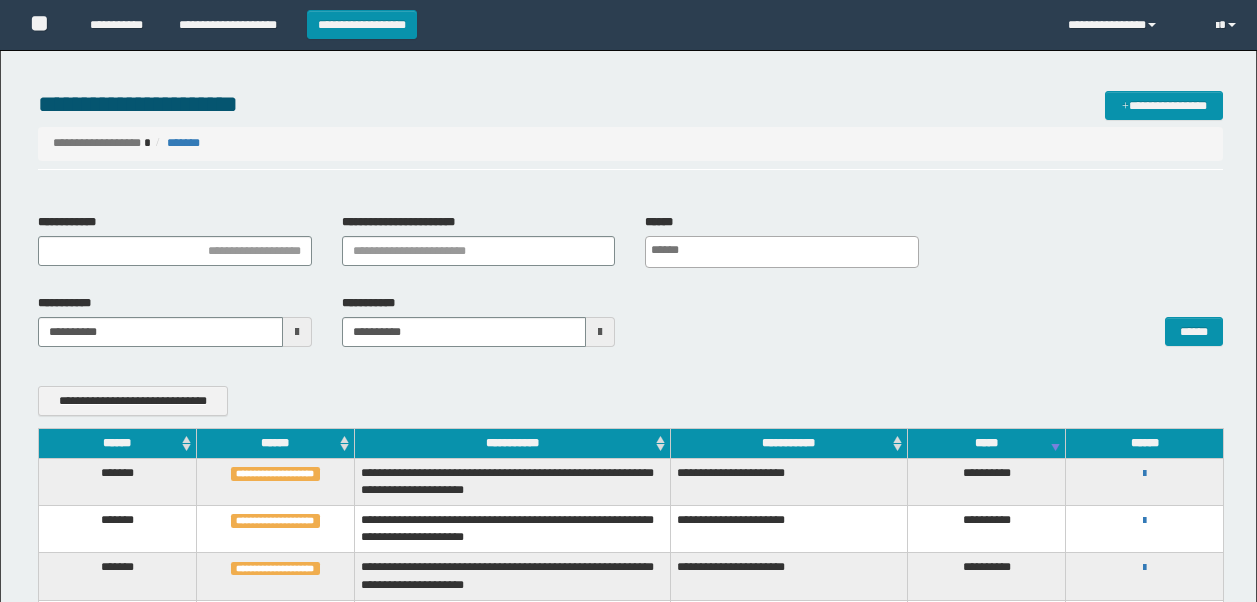 scroll, scrollTop: 0, scrollLeft: 0, axis: both 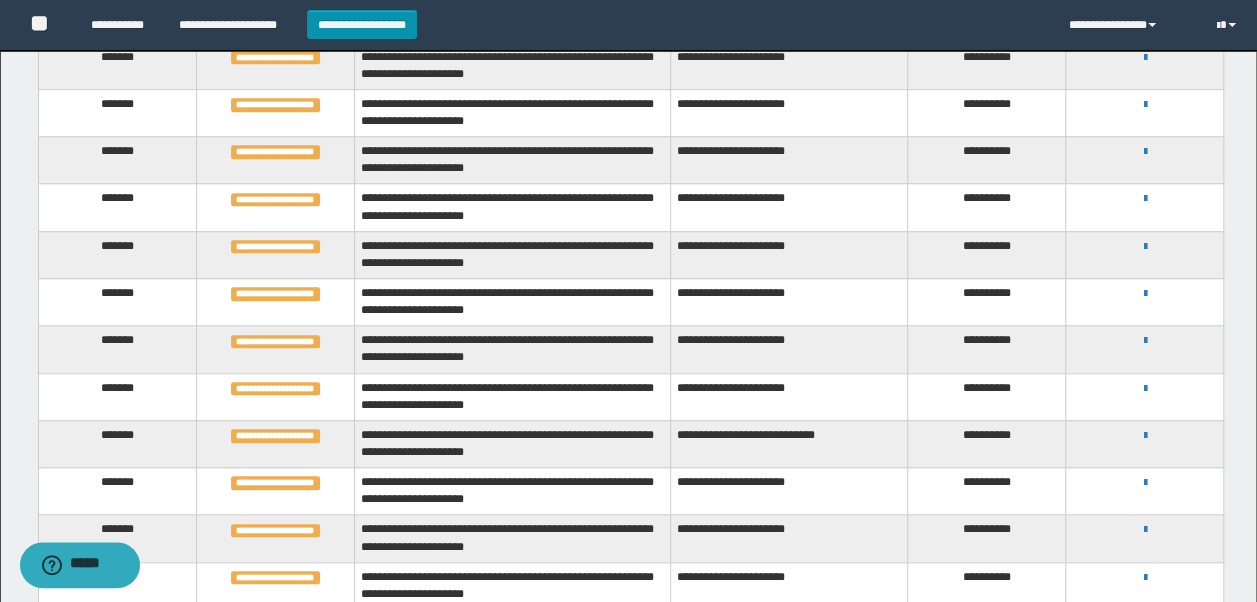 click on "**********" at bounding box center (1144, 435) 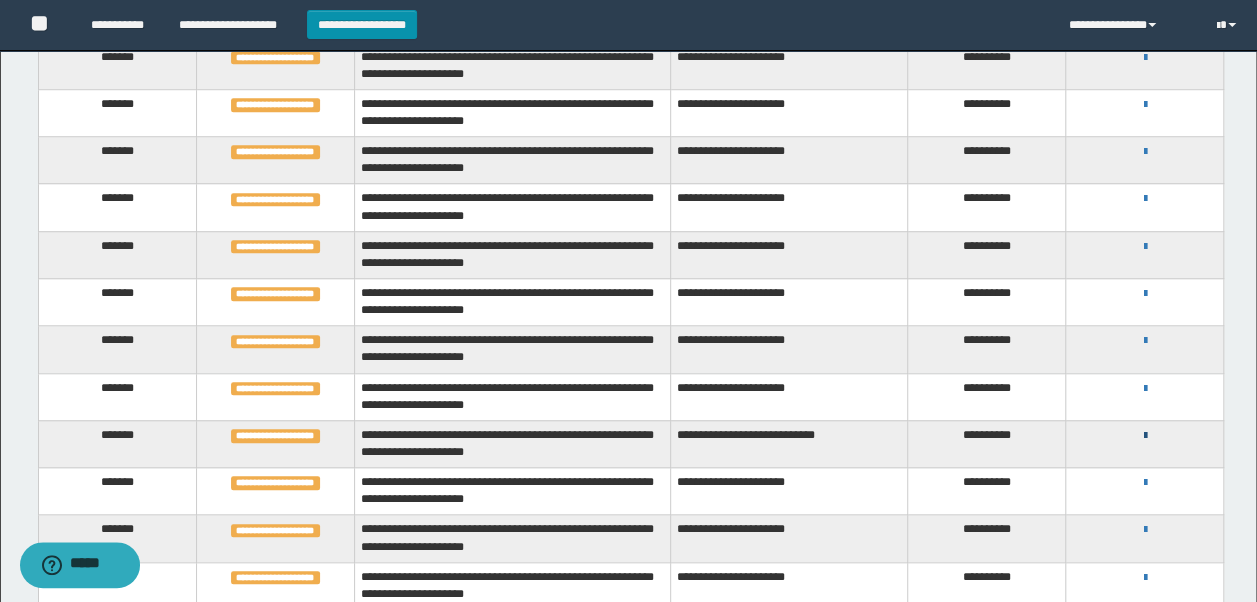 click at bounding box center (1144, 436) 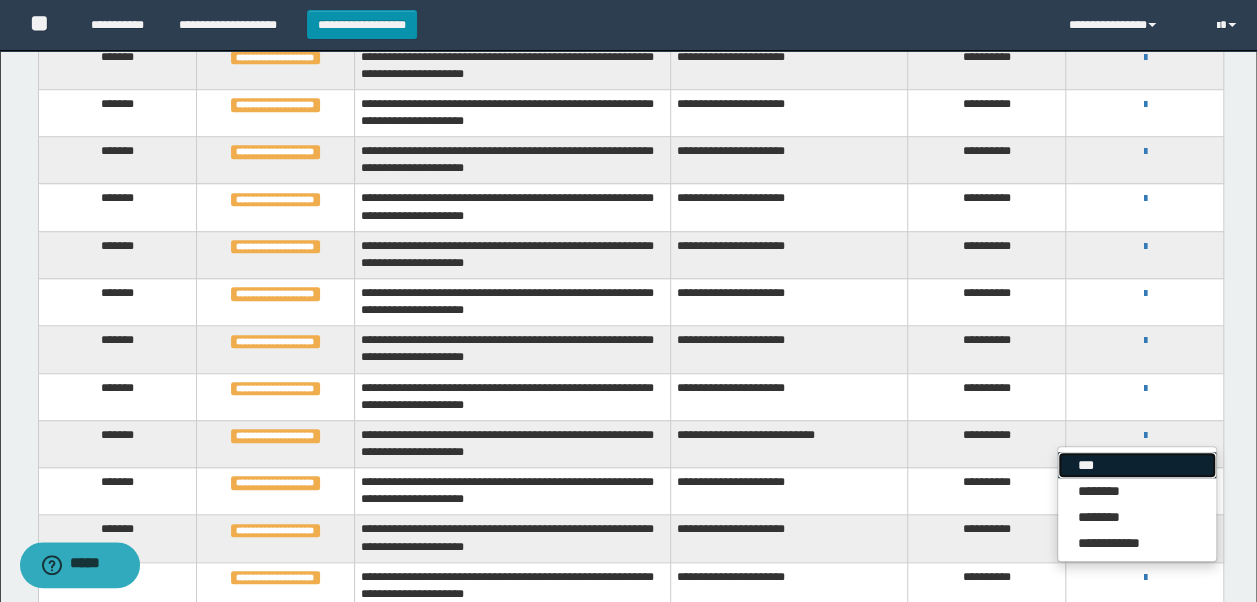 click on "***" at bounding box center [1137, 465] 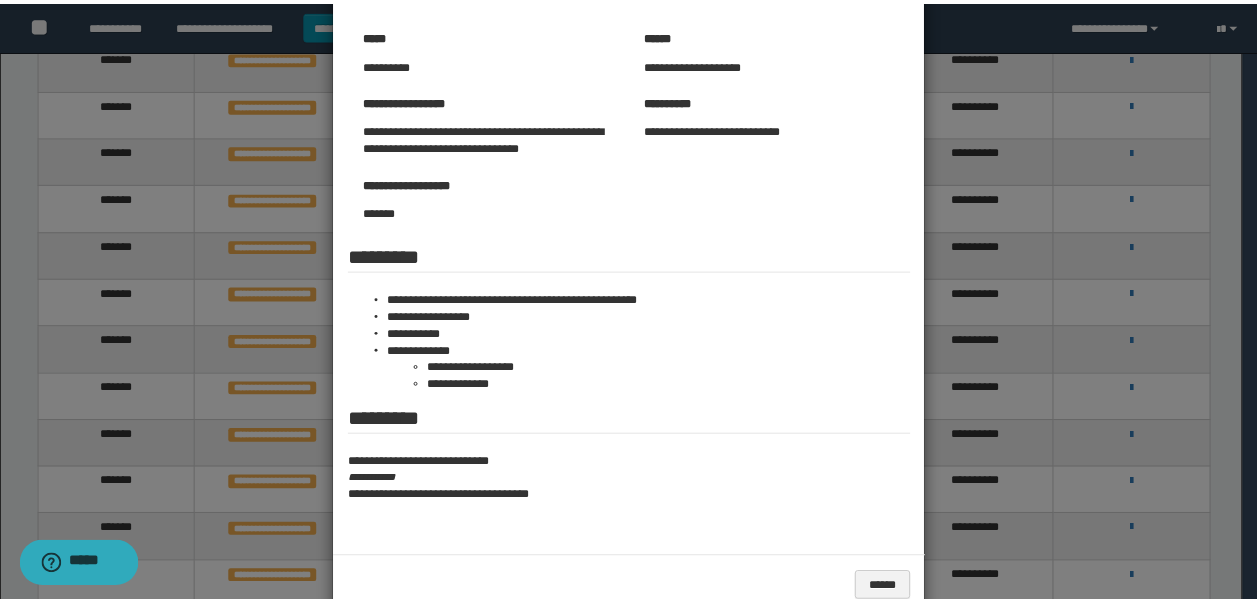 scroll, scrollTop: 200, scrollLeft: 0, axis: vertical 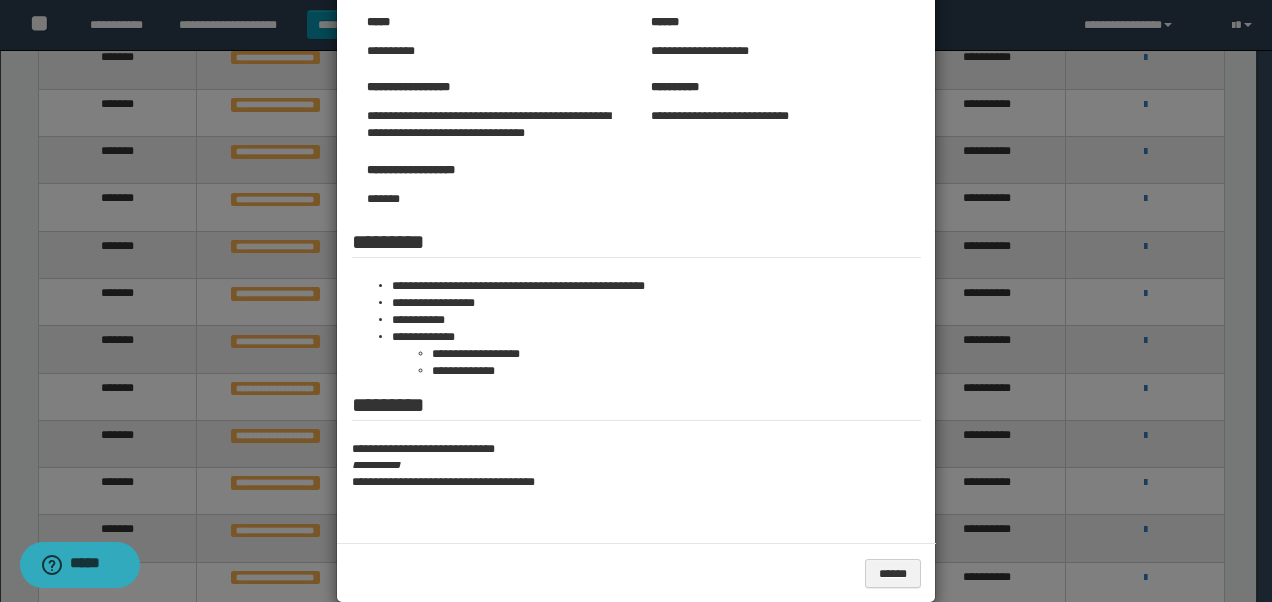 click at bounding box center (636, 216) 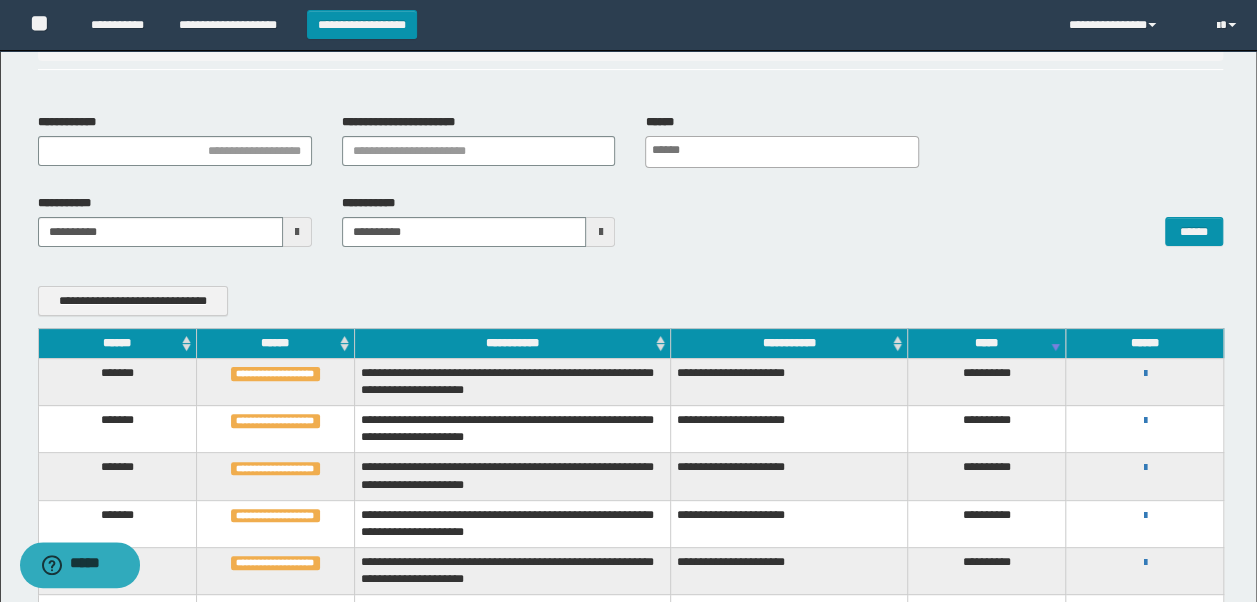 scroll, scrollTop: 0, scrollLeft: 0, axis: both 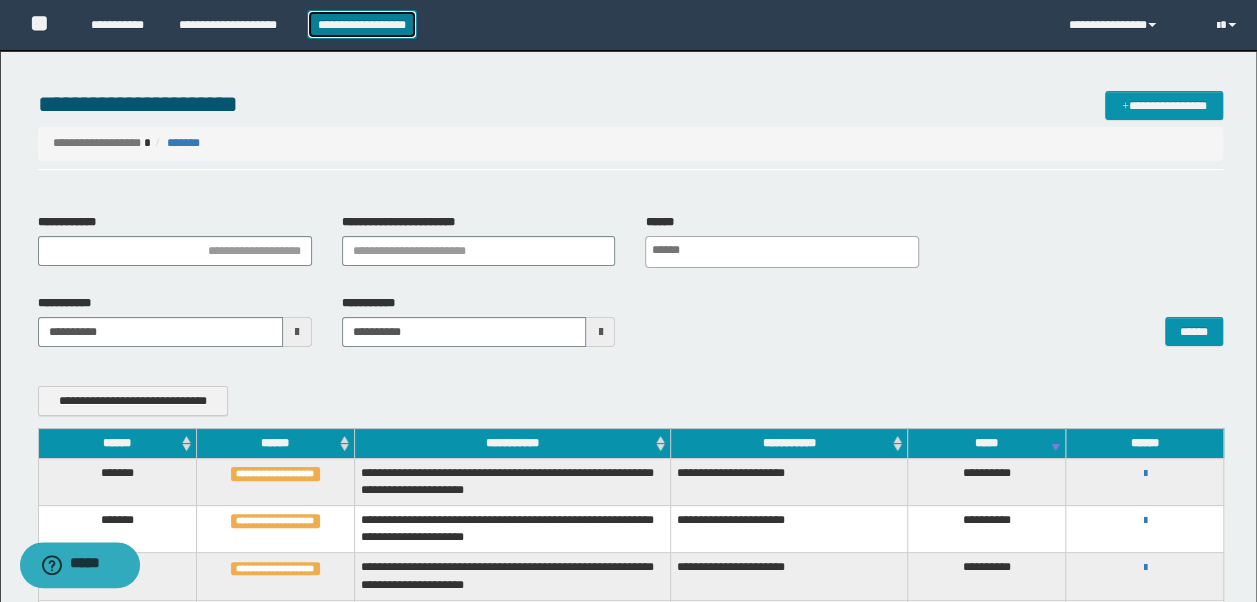 click on "**********" at bounding box center (362, 24) 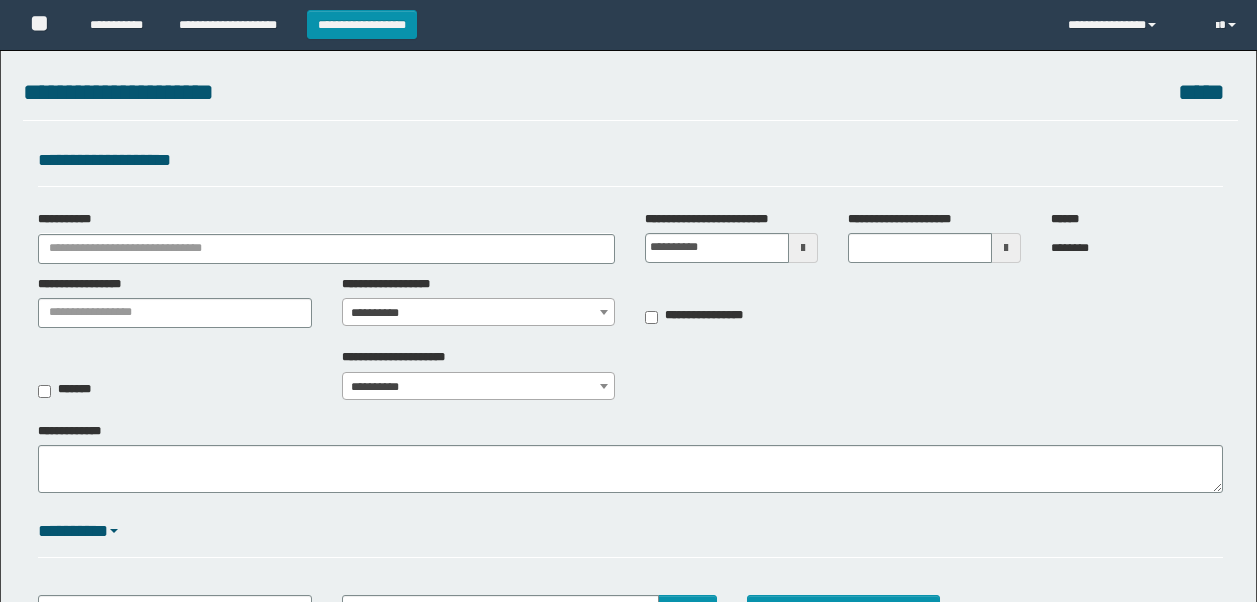 scroll, scrollTop: 0, scrollLeft: 0, axis: both 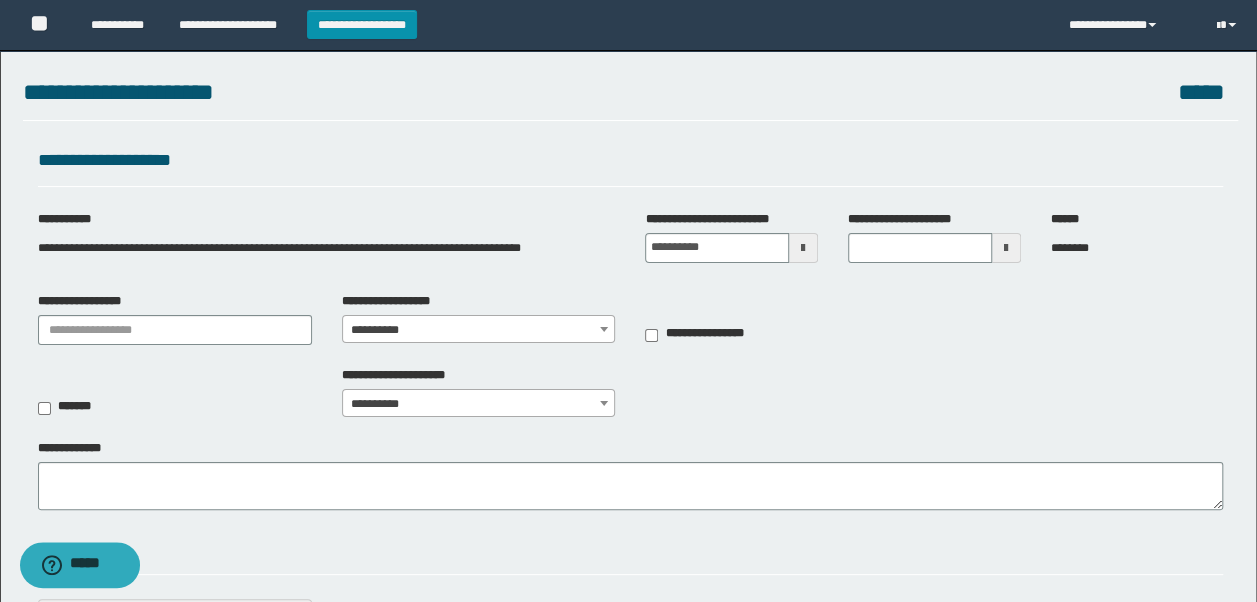click at bounding box center [803, 248] 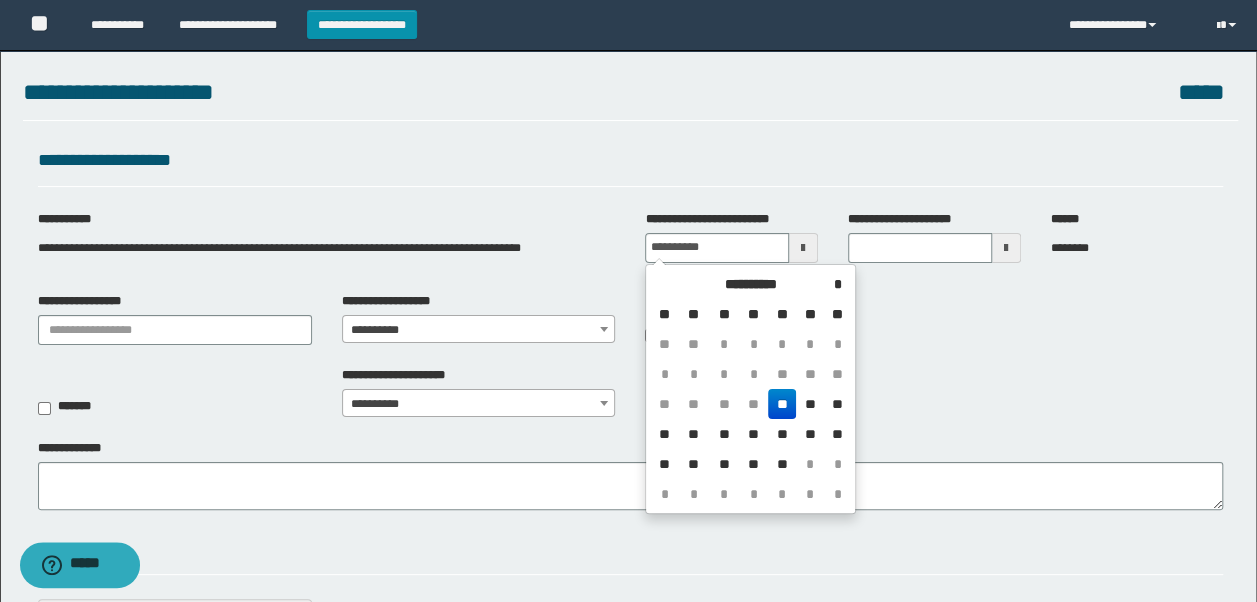 click on "**" at bounding box center (810, 404) 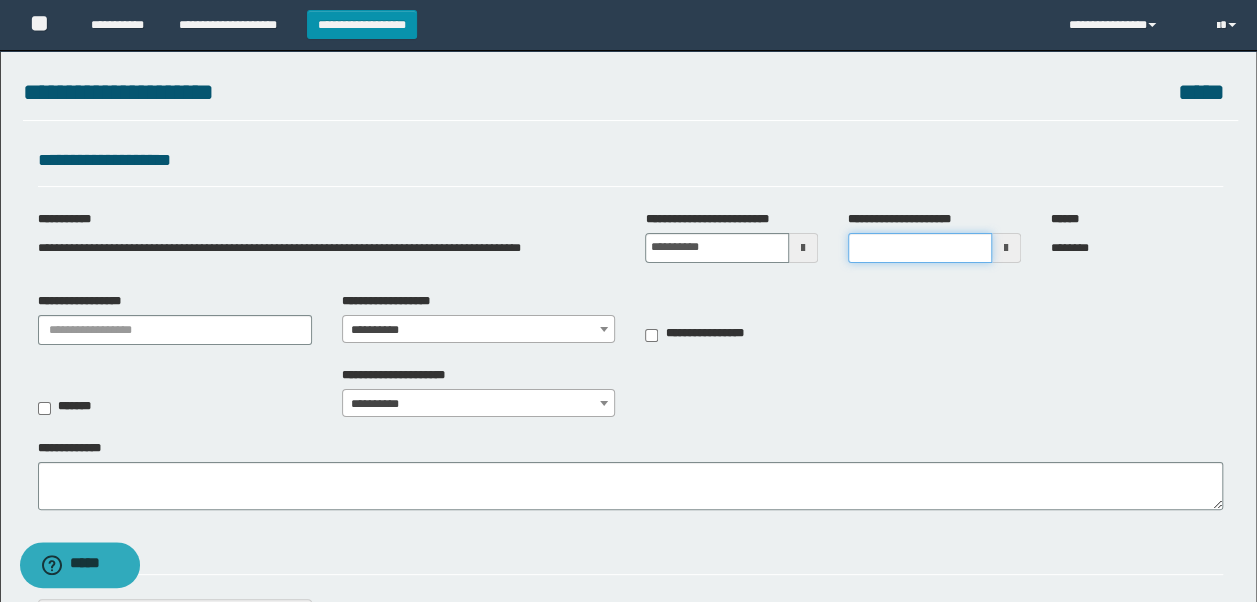 click on "**********" at bounding box center [920, 248] 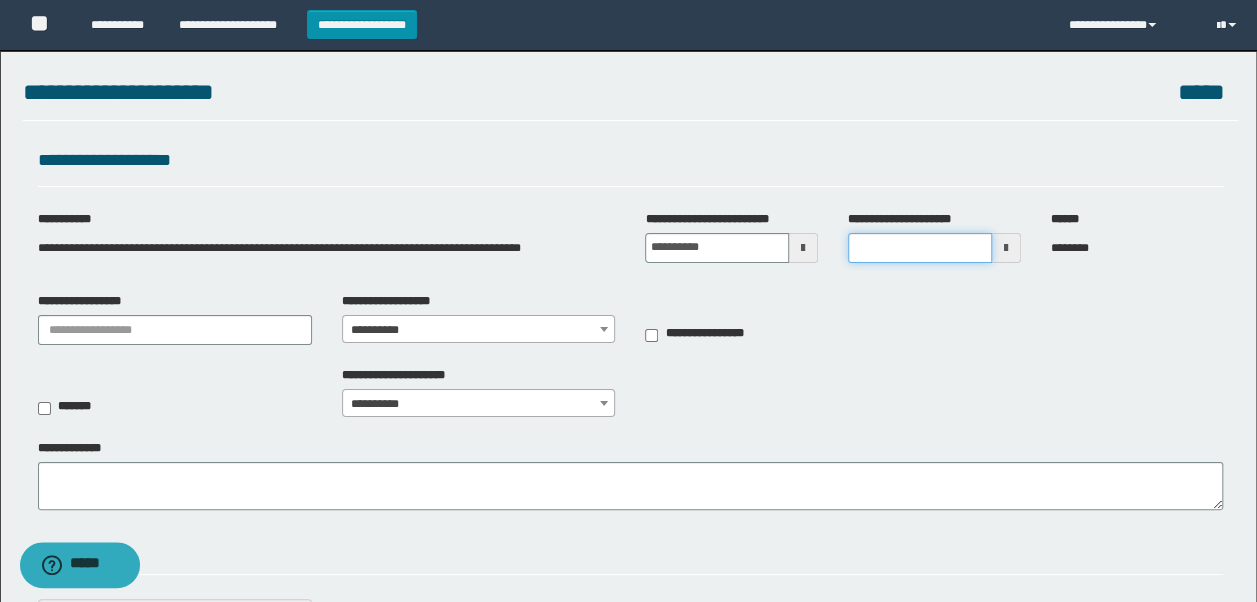 type on "*******" 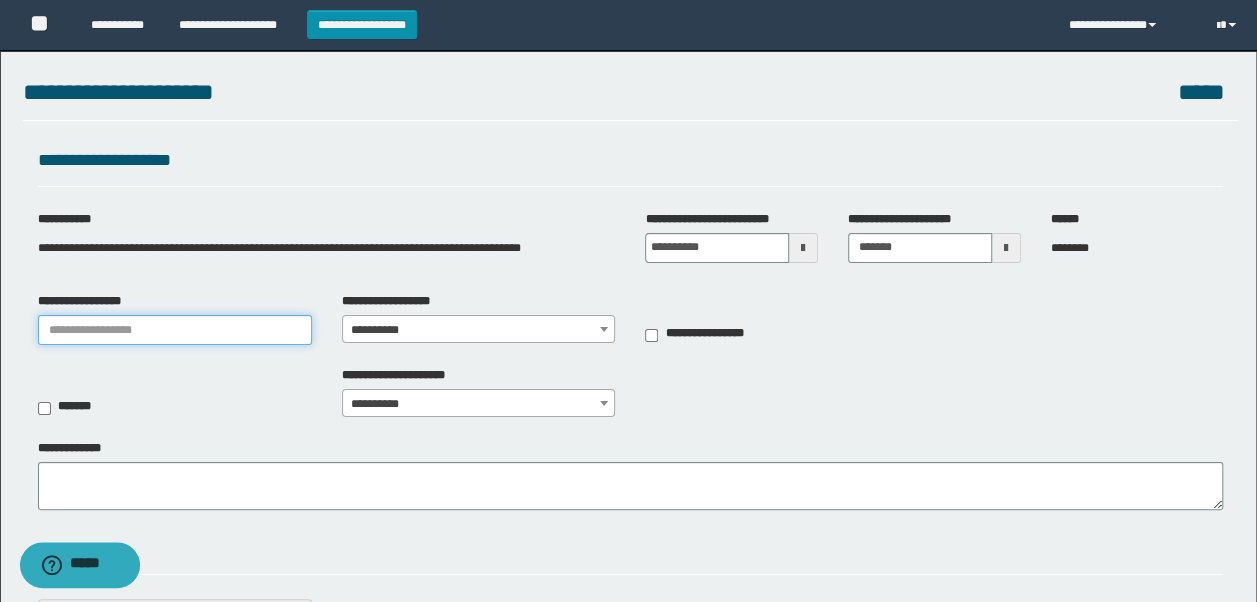 type on "**********" 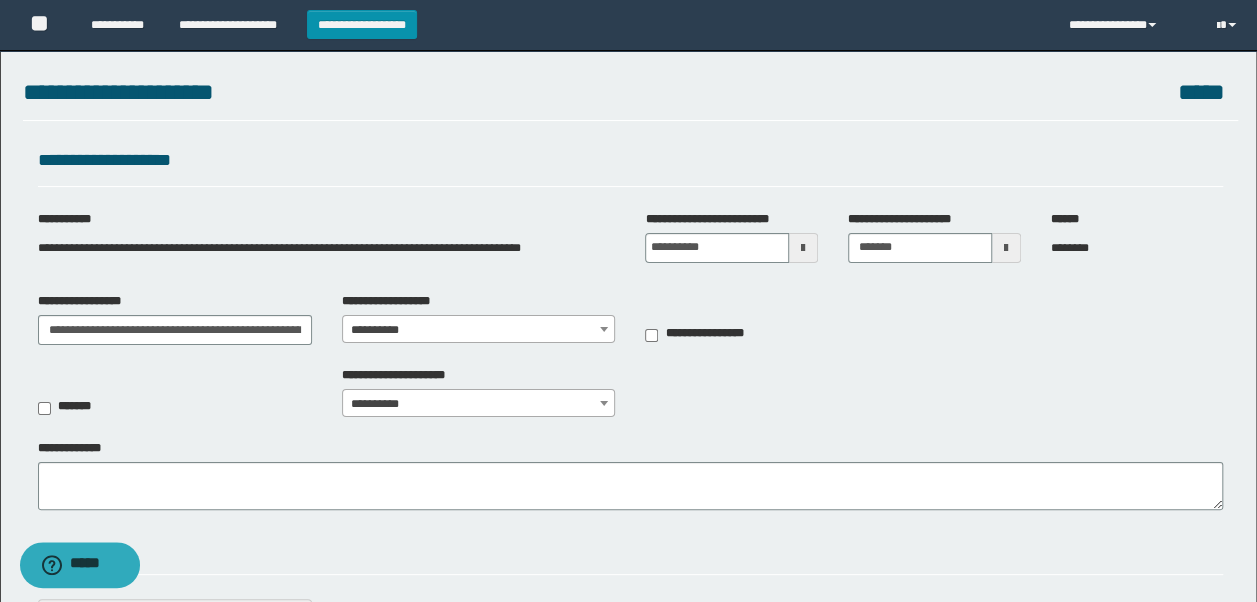 click on "**********" at bounding box center [479, 330] 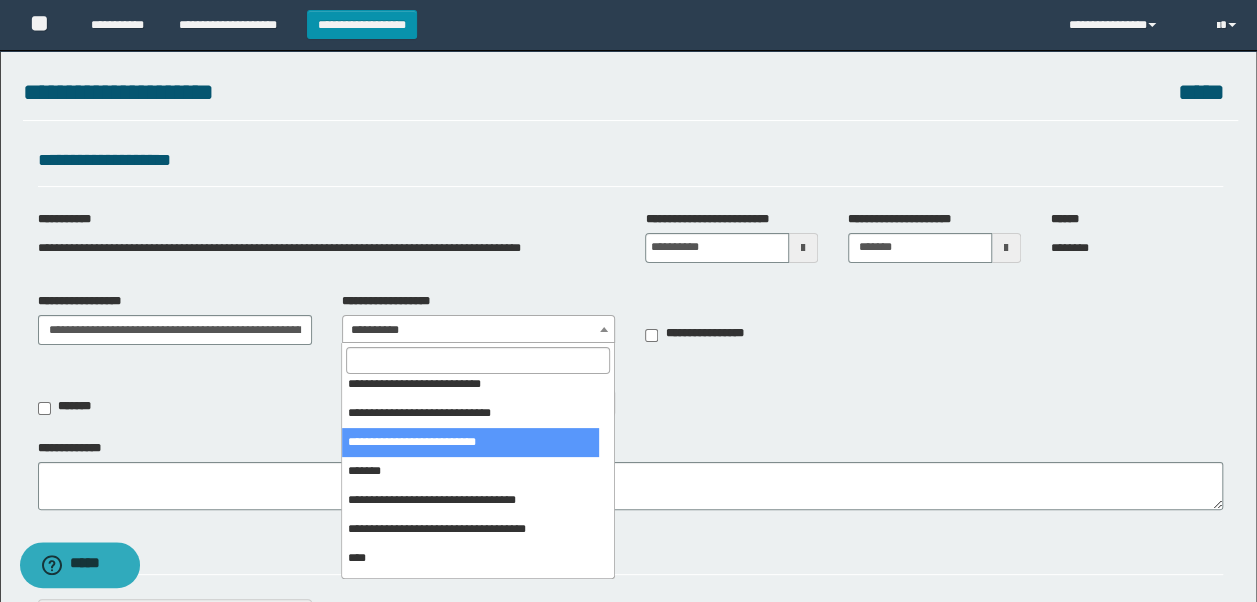 scroll, scrollTop: 400, scrollLeft: 0, axis: vertical 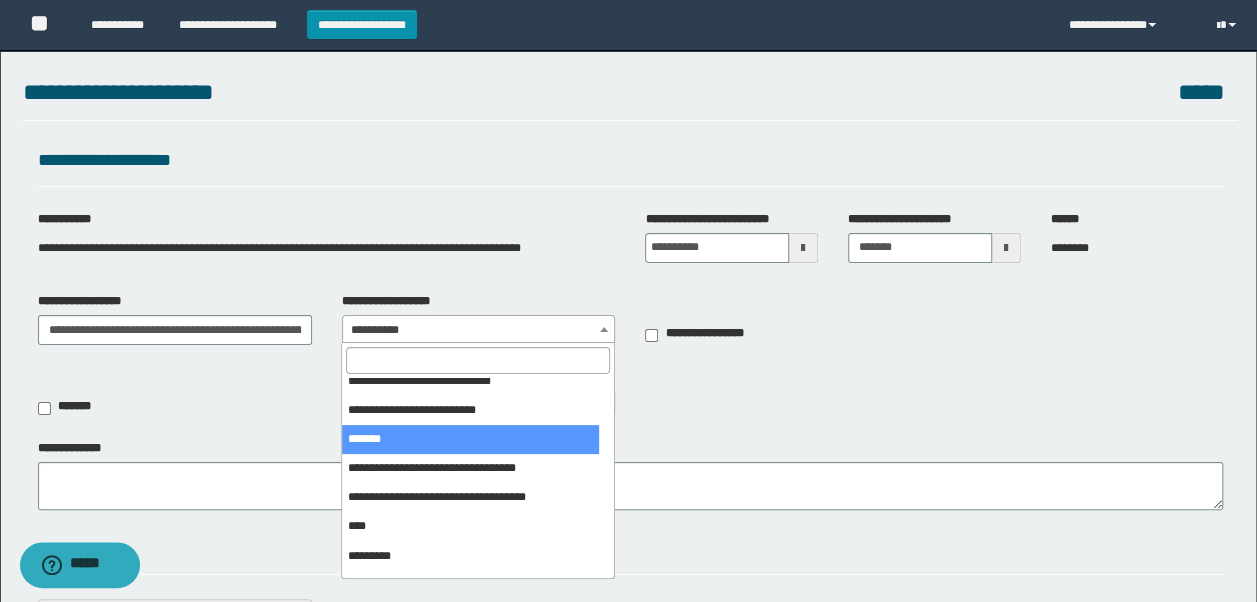 select on "***" 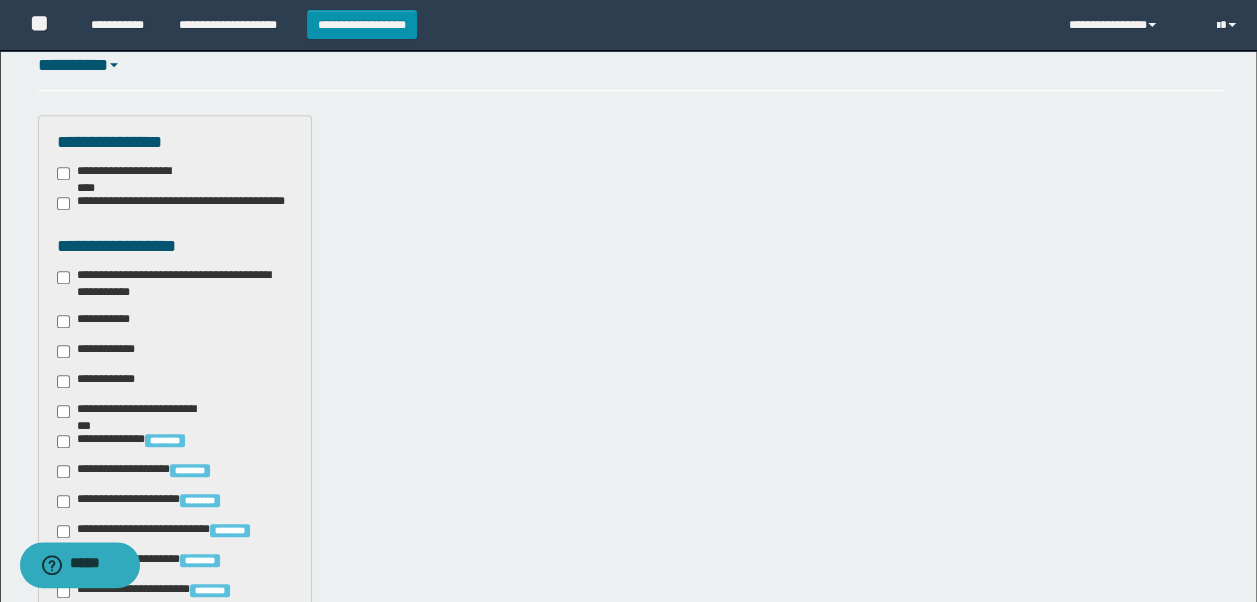 scroll, scrollTop: 500, scrollLeft: 0, axis: vertical 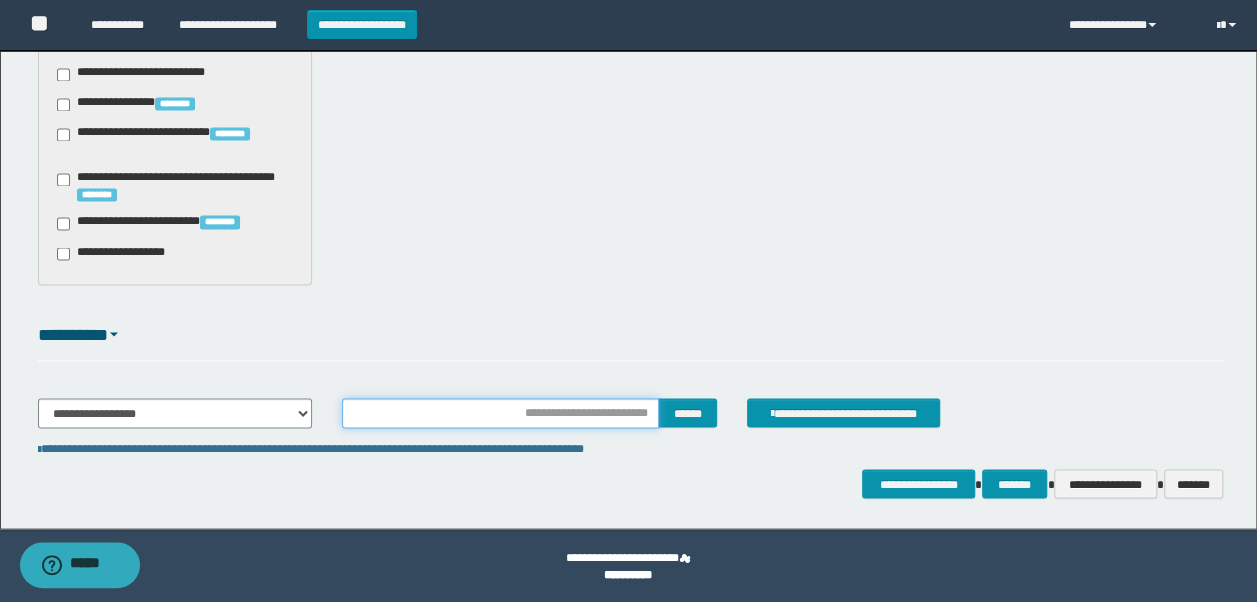 click at bounding box center [501, 413] 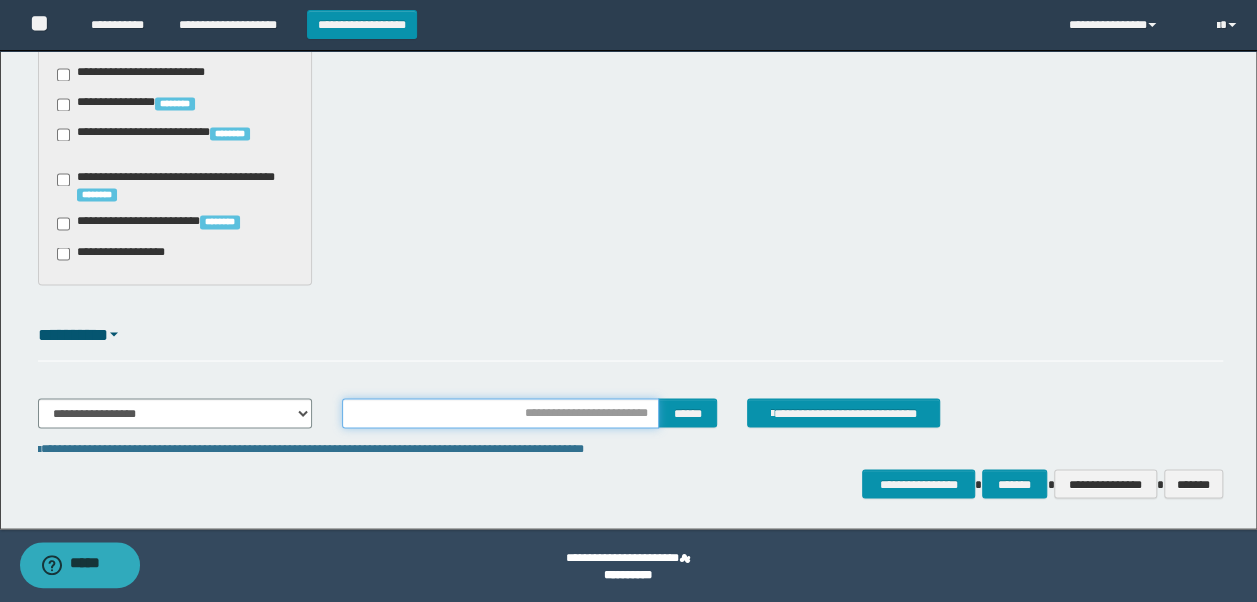 type on "**********" 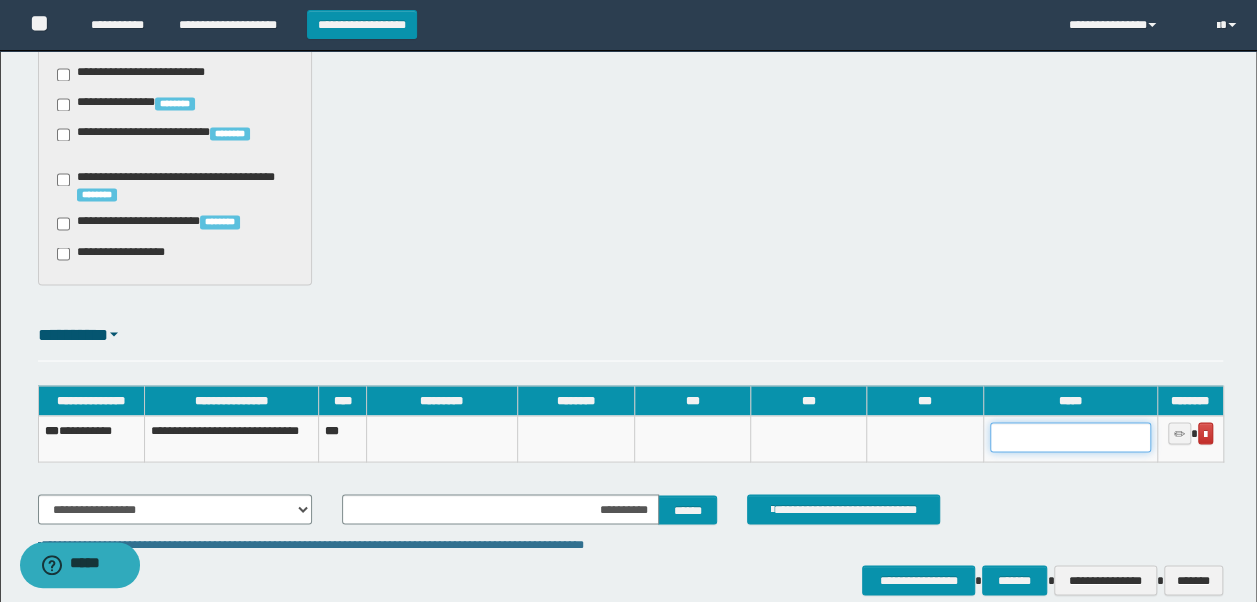 click at bounding box center (1070, 437) 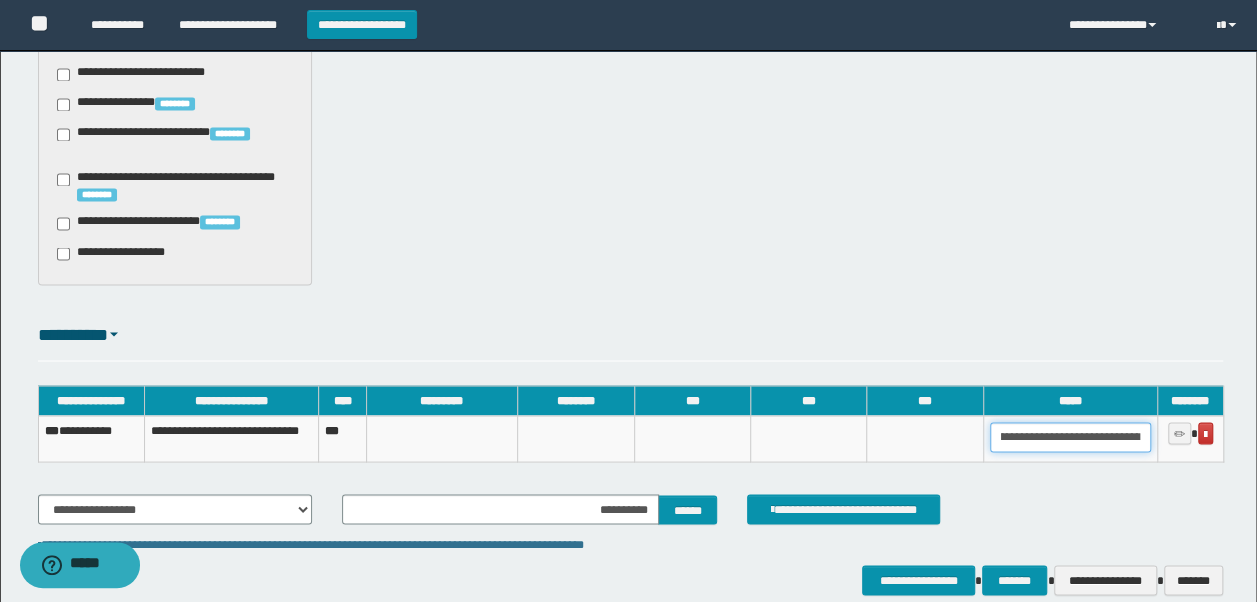 scroll, scrollTop: 0, scrollLeft: 0, axis: both 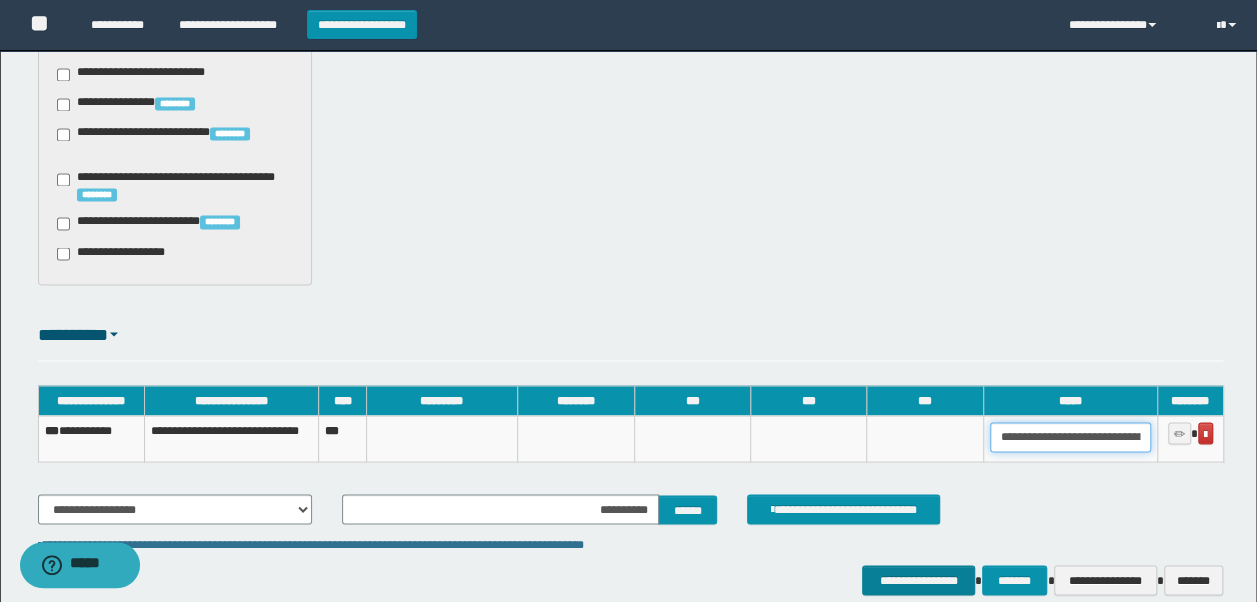 type on "**********" 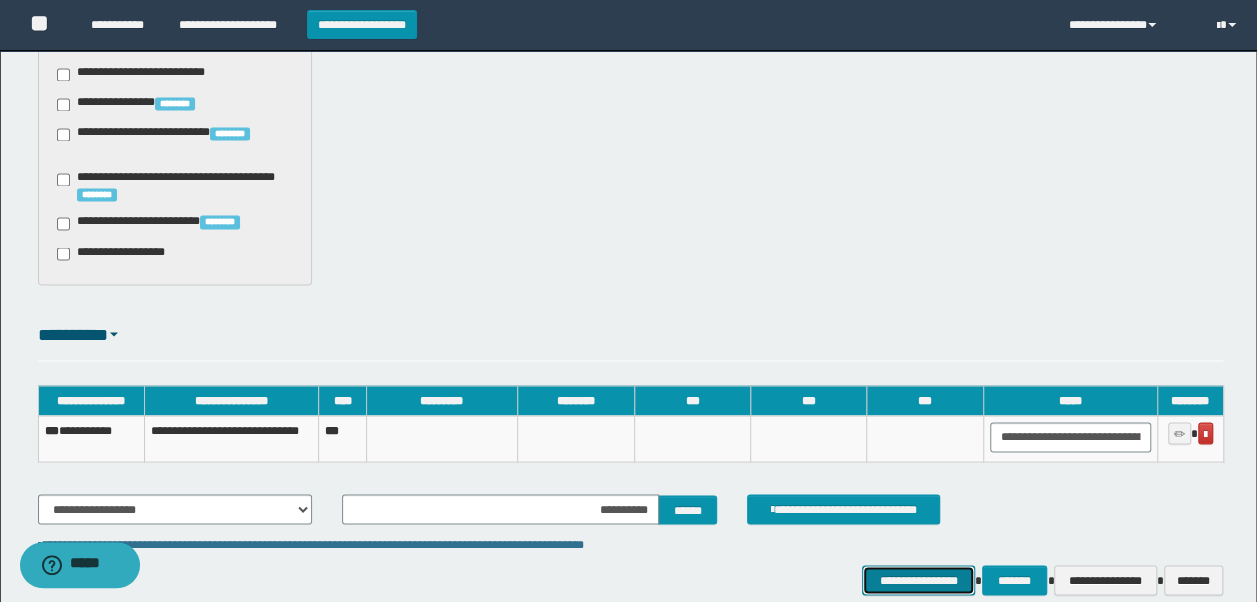 click on "**********" at bounding box center (918, 579) 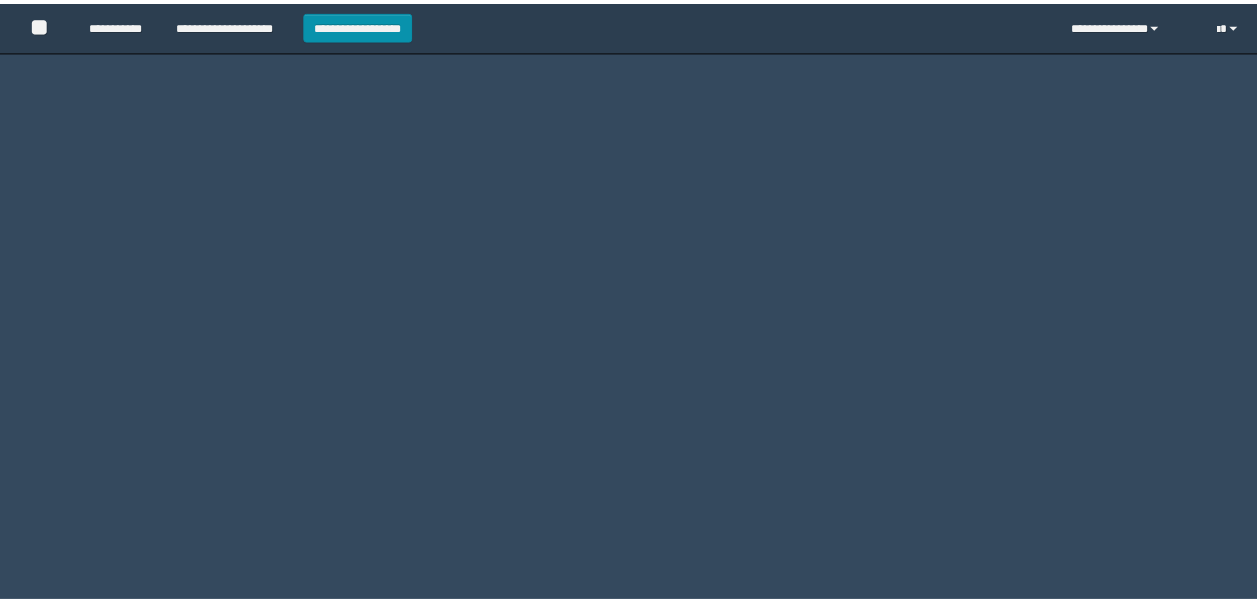 scroll, scrollTop: 0, scrollLeft: 0, axis: both 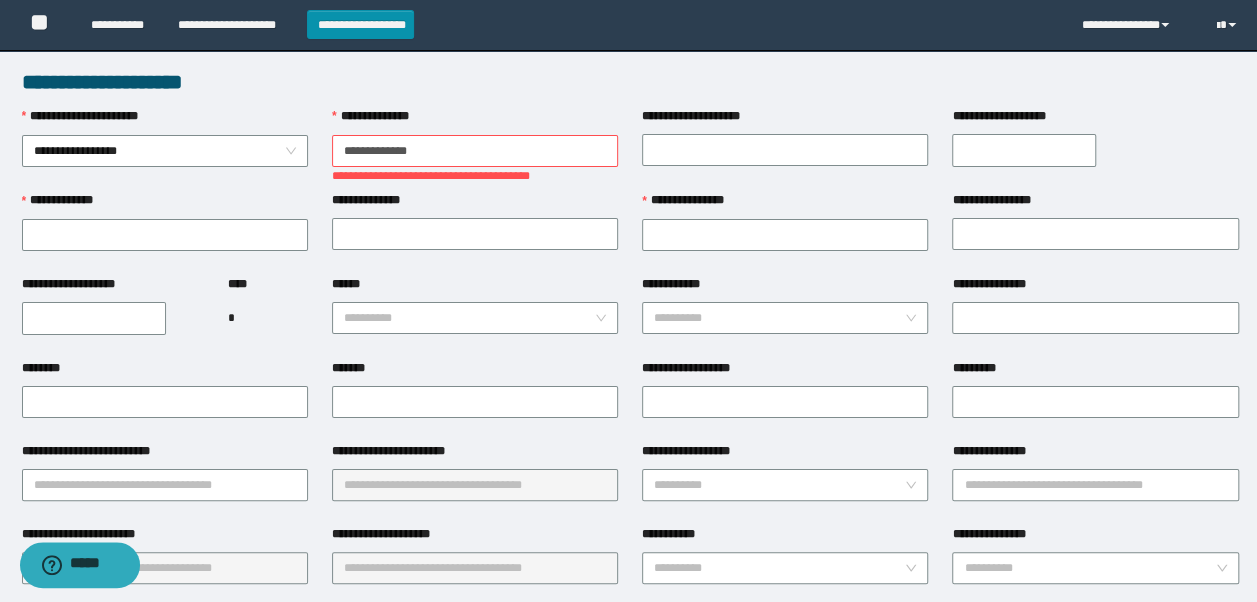 click on "**********" at bounding box center [475, 151] 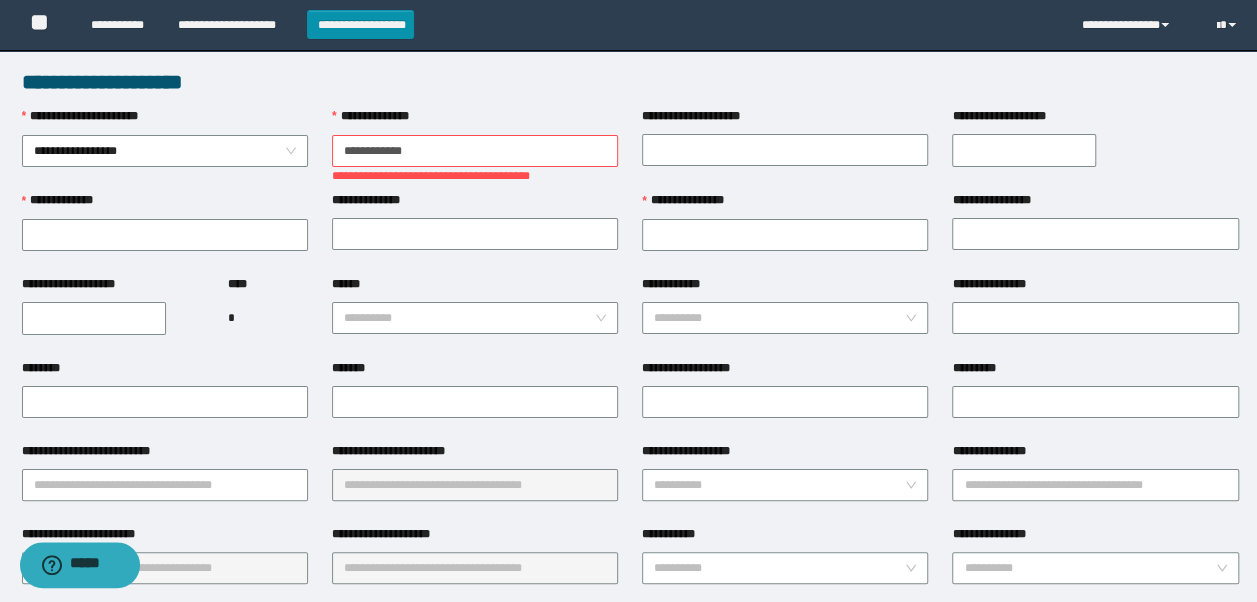 click on "**********" at bounding box center (475, 151) 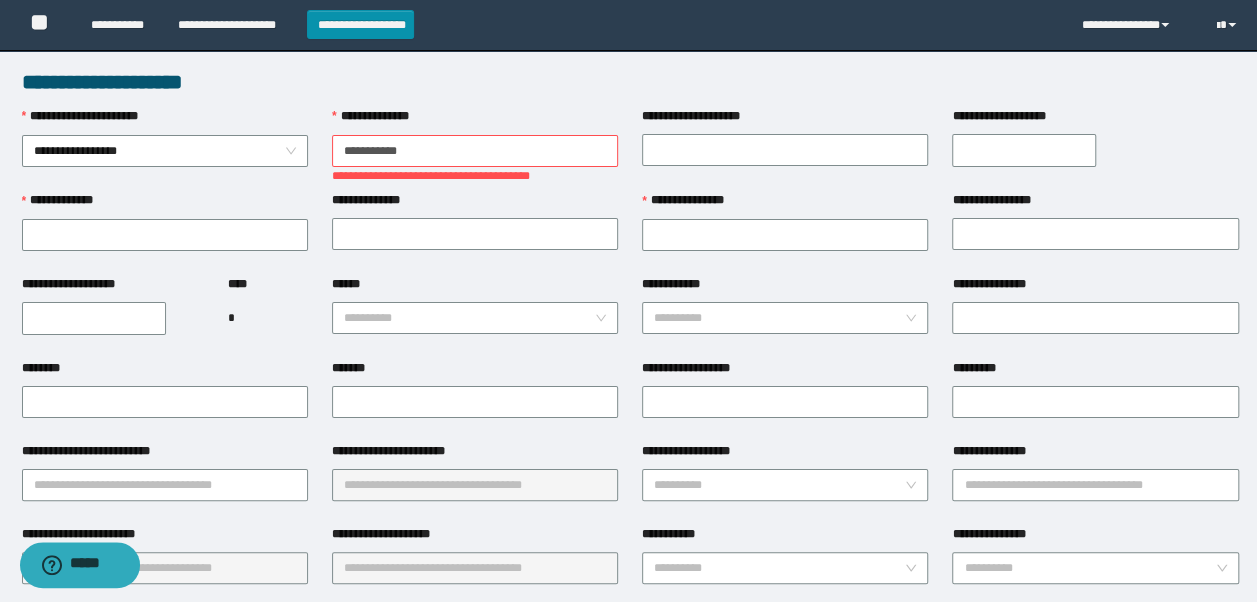 click on "**********" at bounding box center (475, 151) 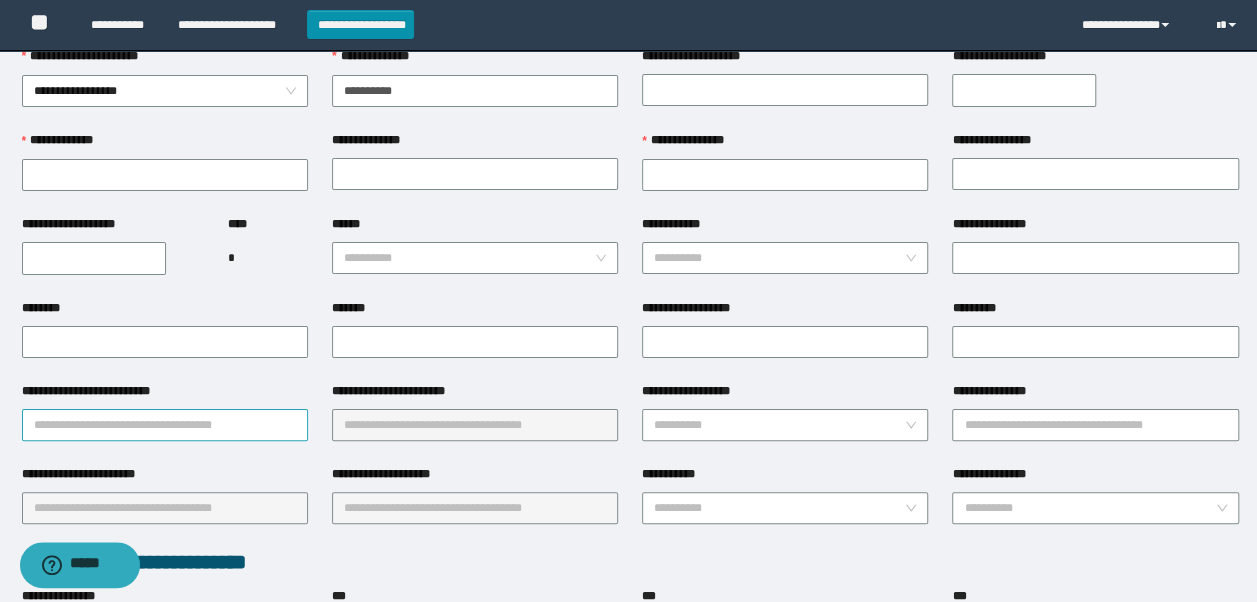 scroll, scrollTop: 0, scrollLeft: 0, axis: both 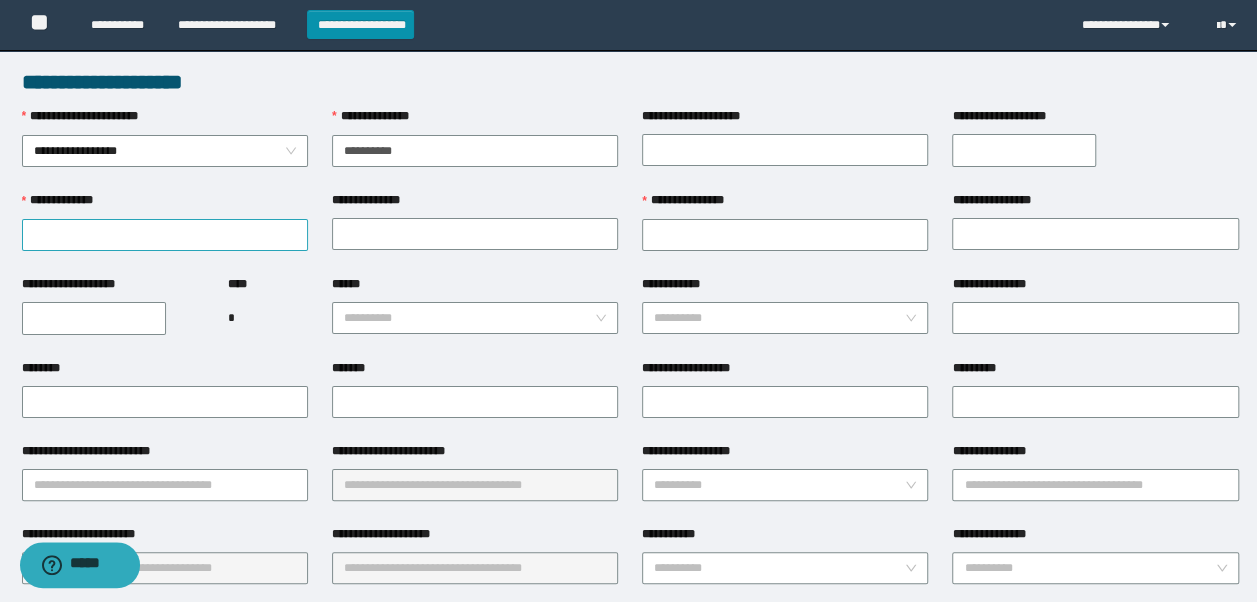 type on "**********" 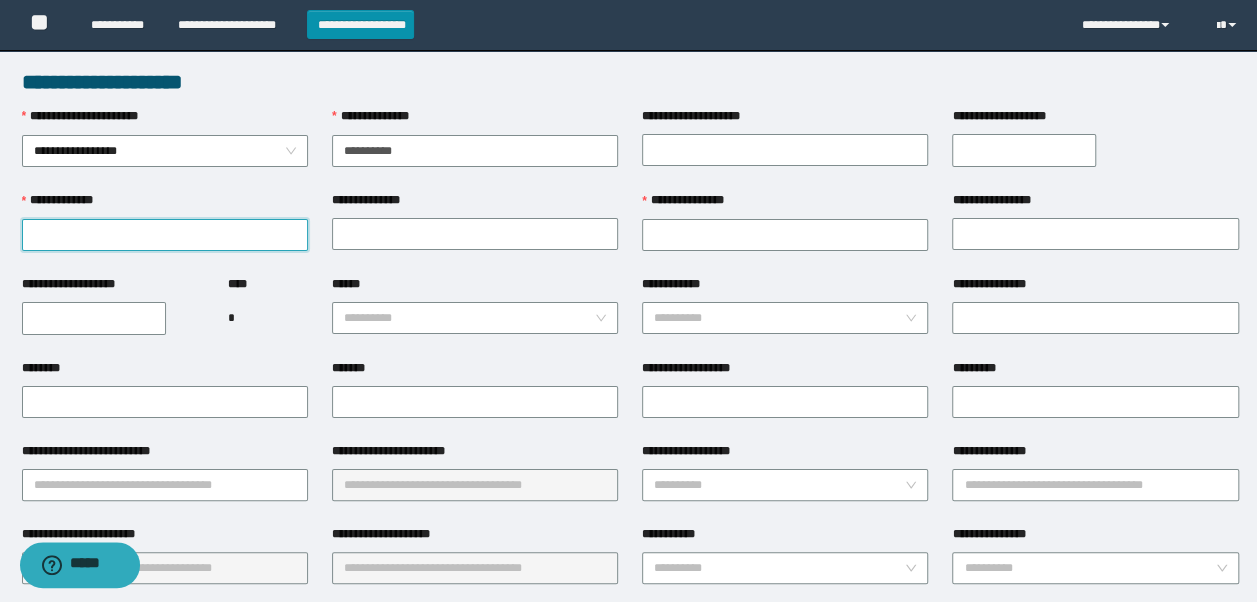 click on "**********" at bounding box center [165, 235] 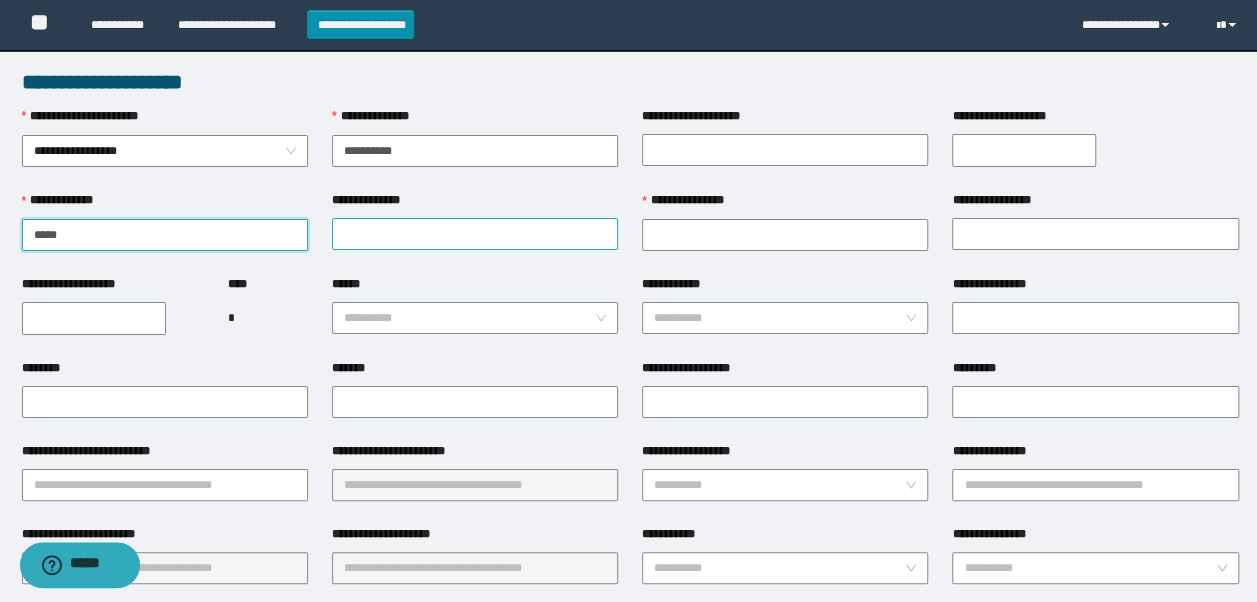 type on "*****" 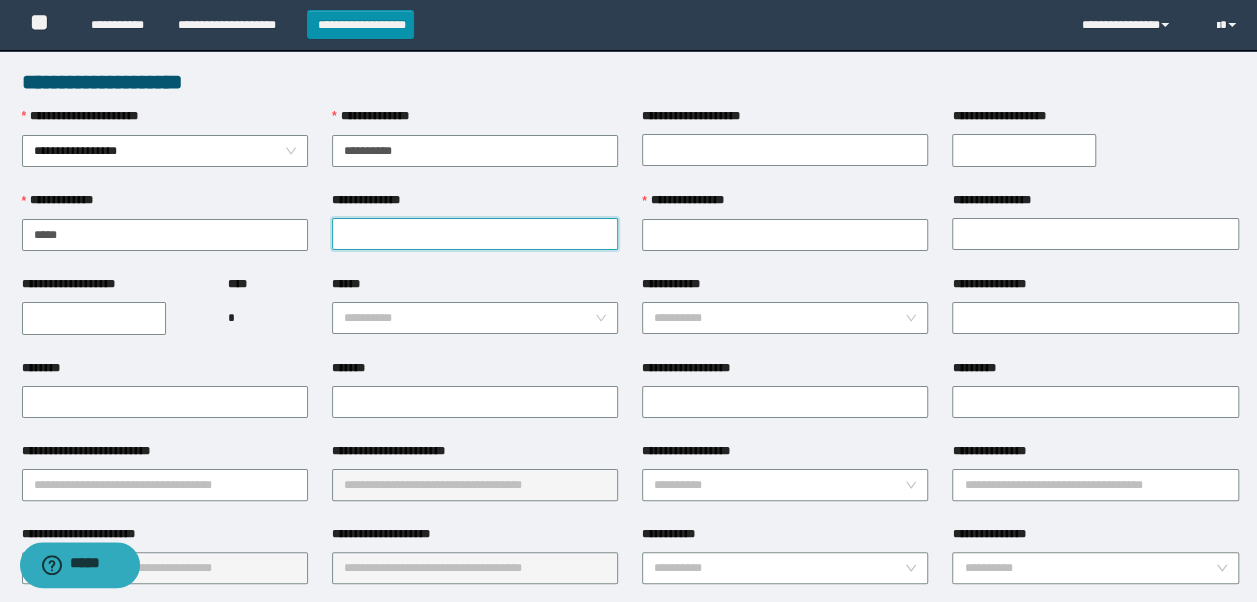 click on "**********" at bounding box center (475, 234) 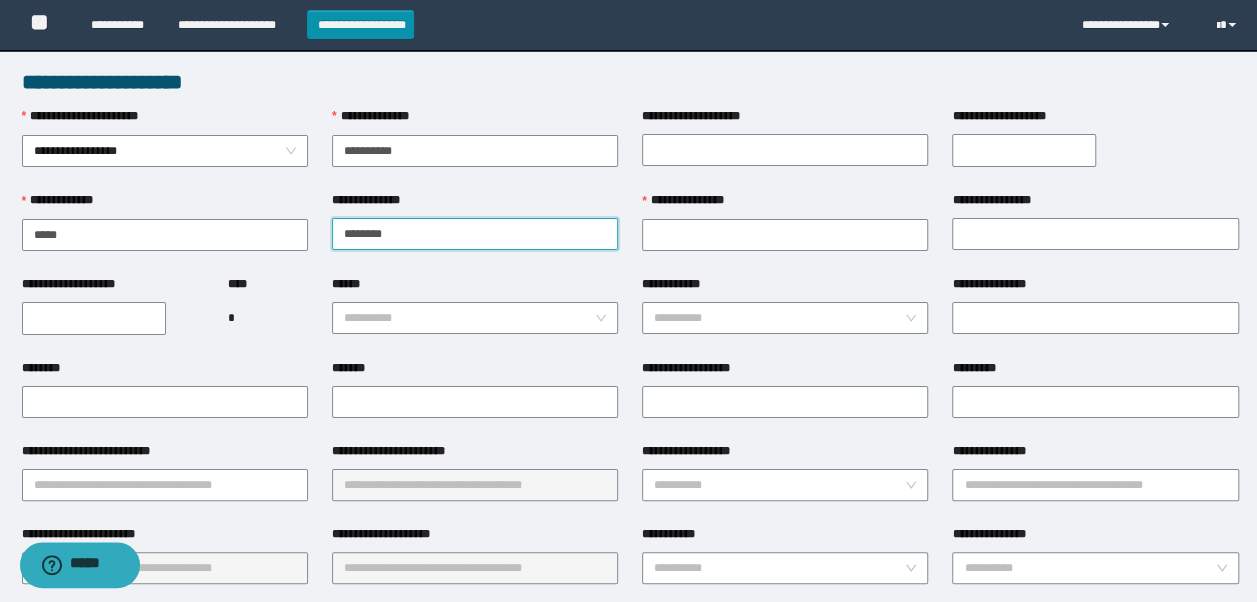 type on "********" 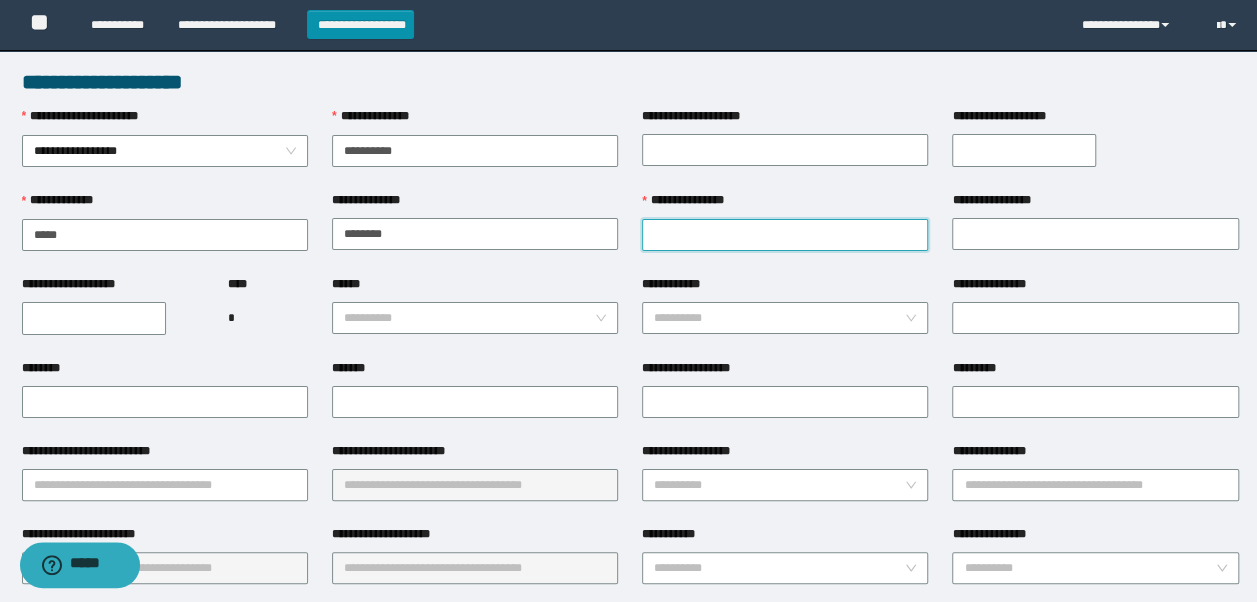 click on "**********" at bounding box center [785, 235] 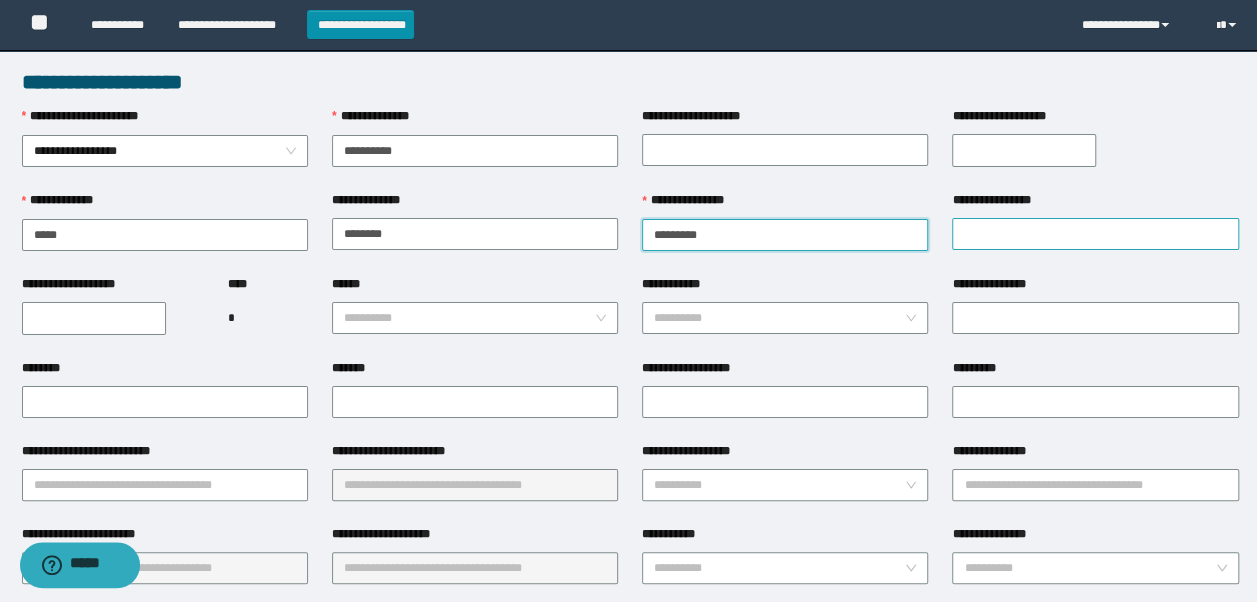 type on "********" 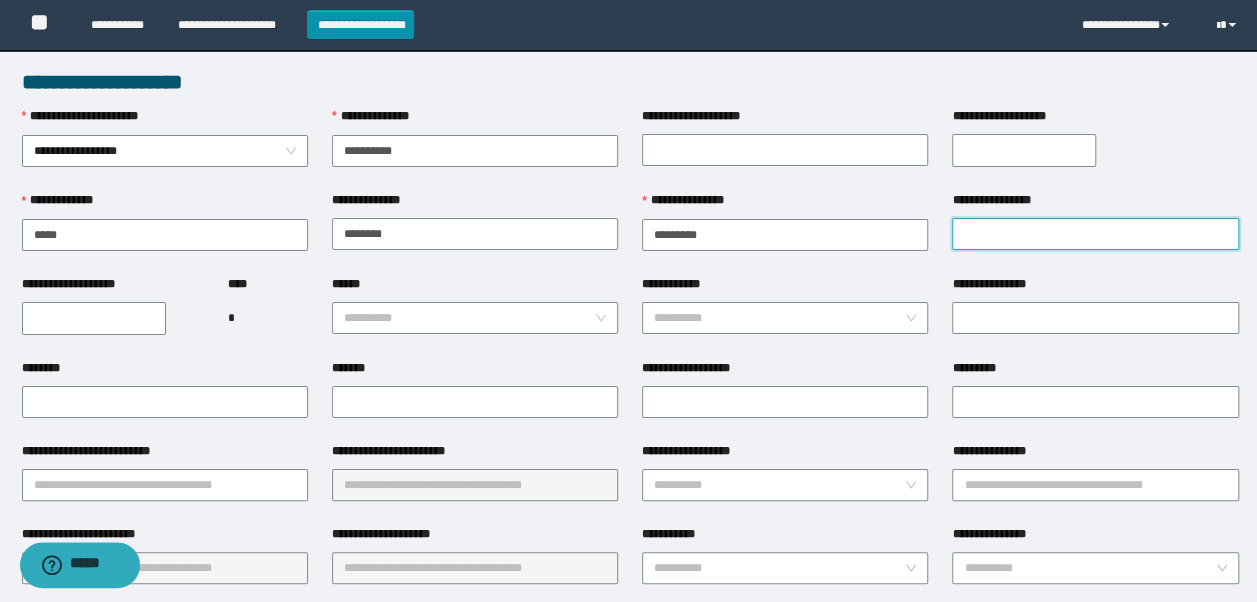 paste on "**********" 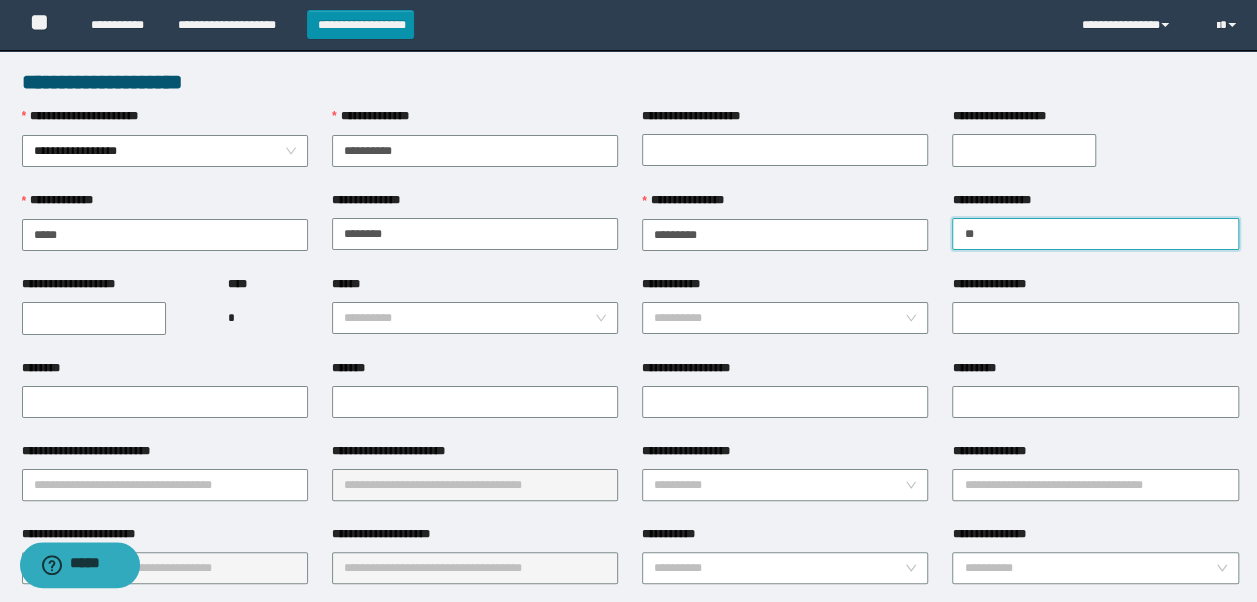 type on "*" 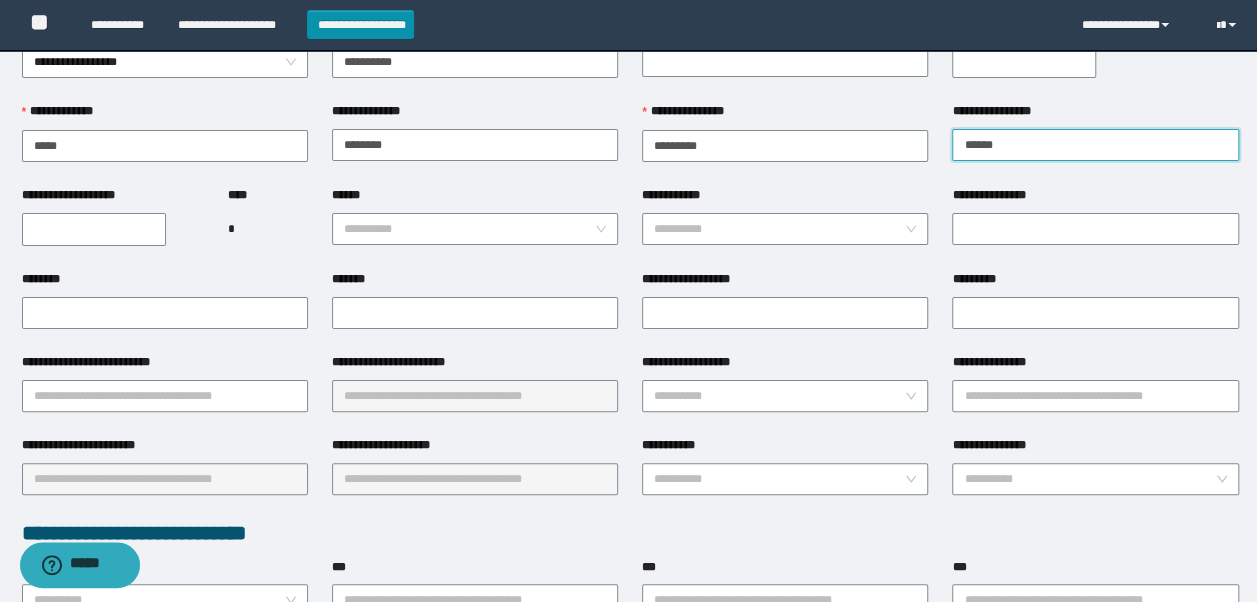 scroll, scrollTop: 0, scrollLeft: 0, axis: both 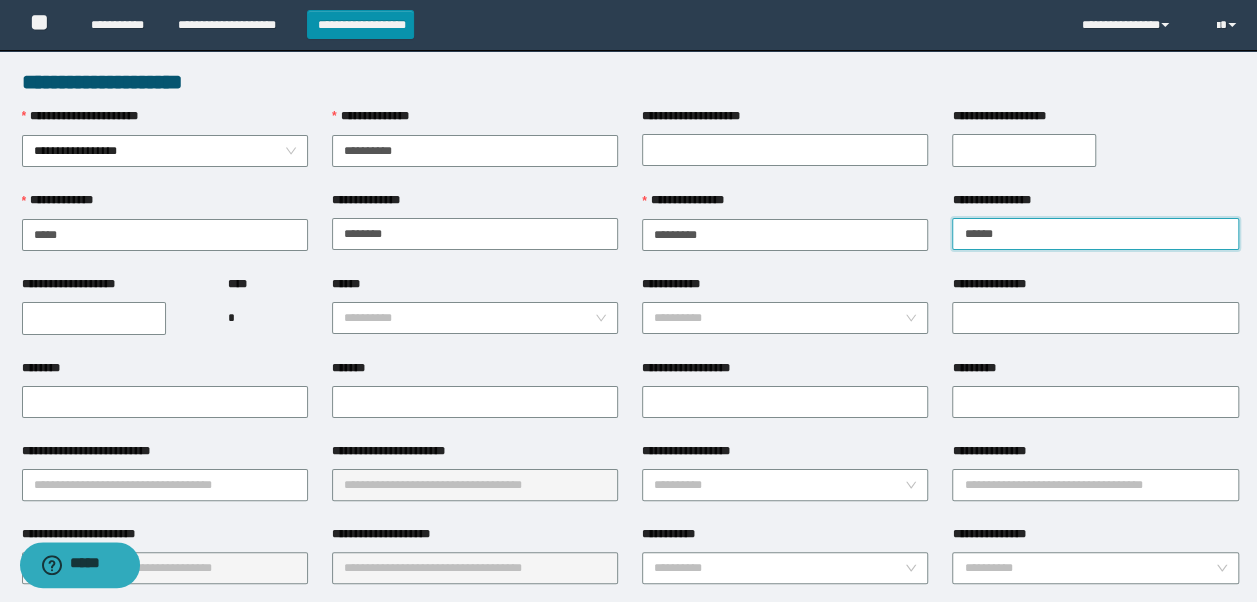 type on "******" 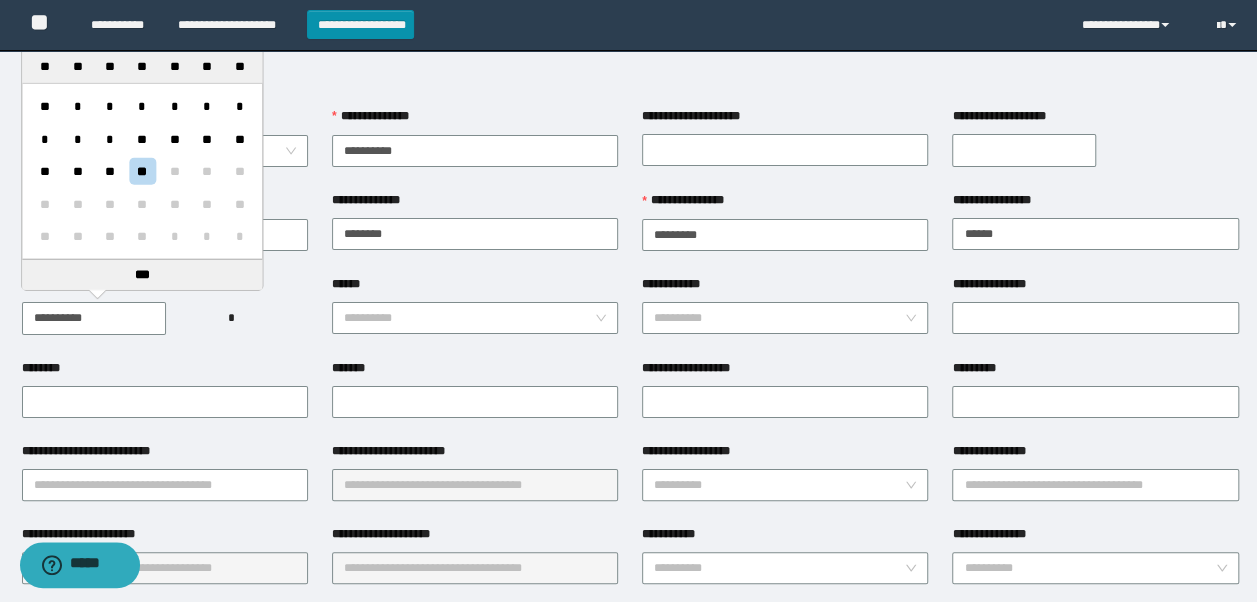 drag, startPoint x: 109, startPoint y: 326, endPoint x: 151, endPoint y: 306, distance: 46.518814 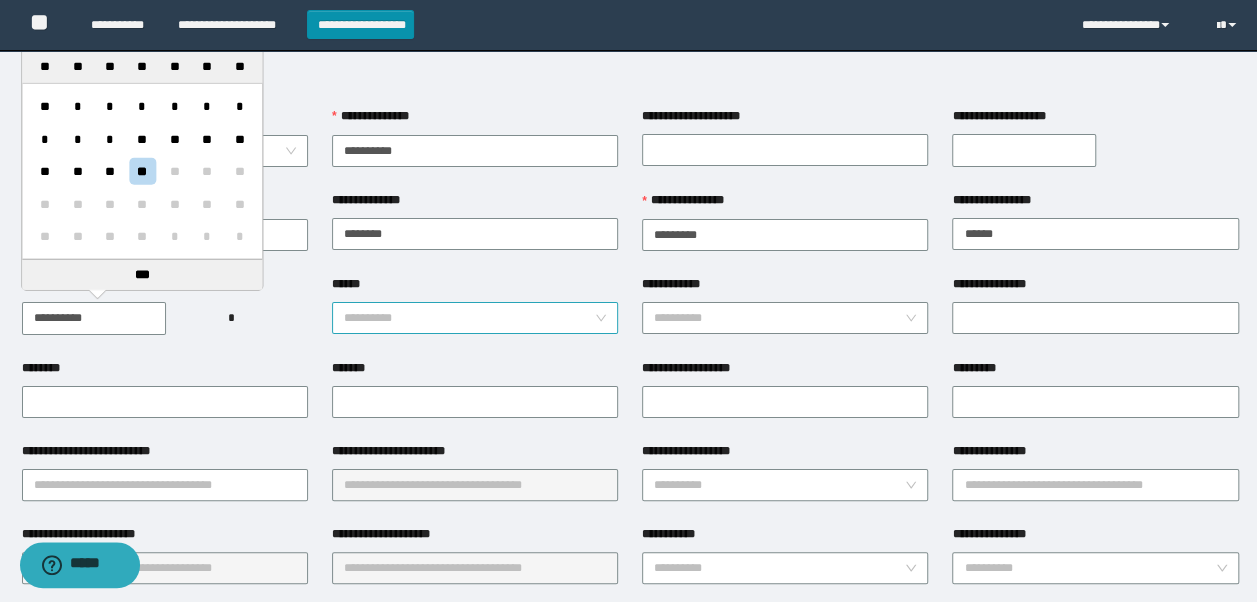 type on "**********" 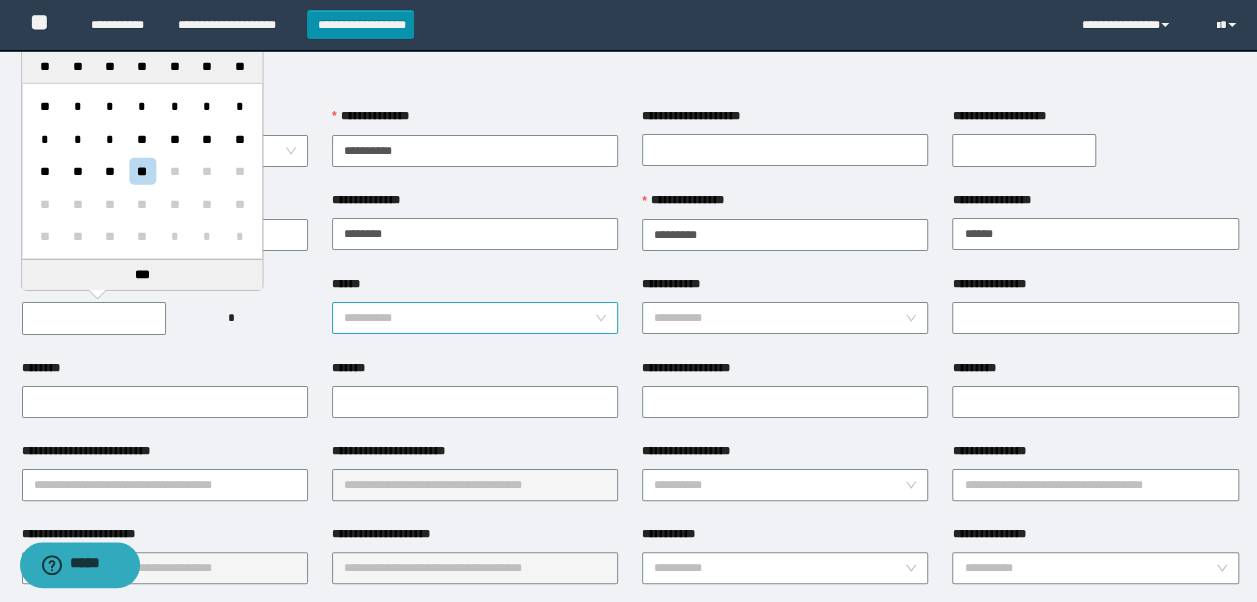 click on "******" at bounding box center [469, 318] 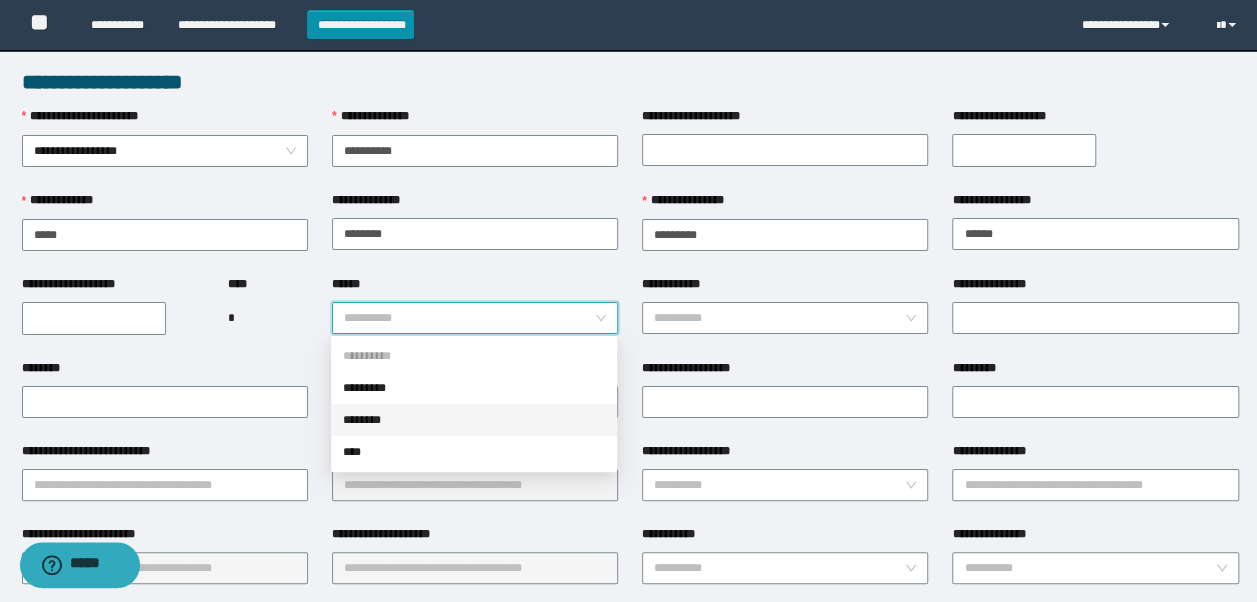 click on "********" at bounding box center (474, 420) 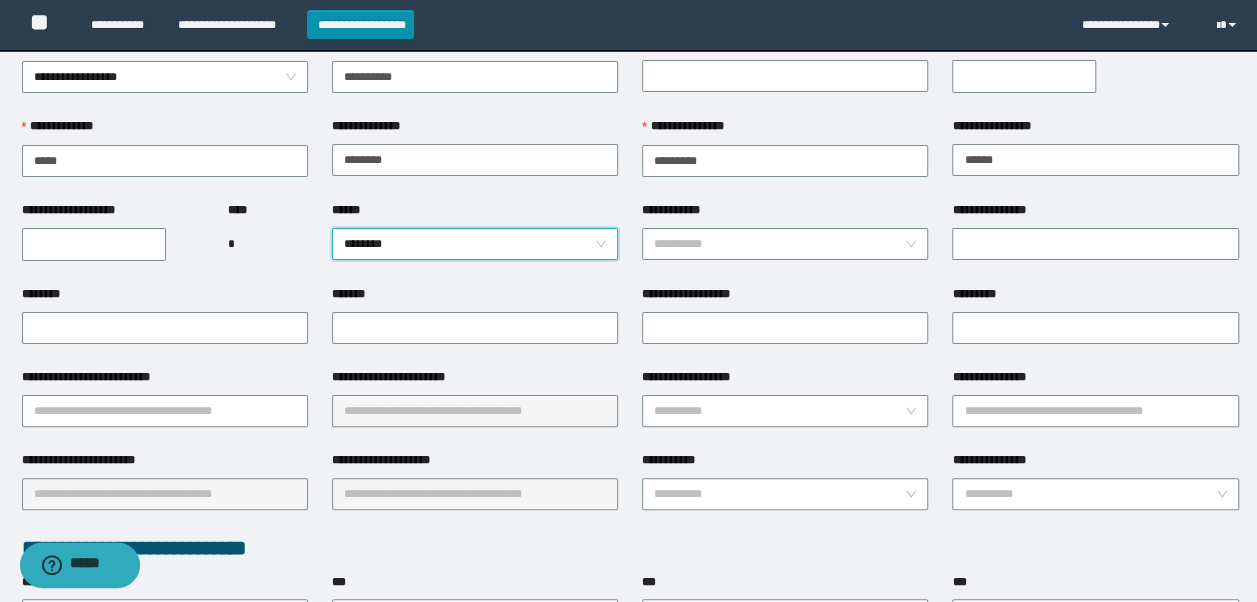 scroll, scrollTop: 200, scrollLeft: 0, axis: vertical 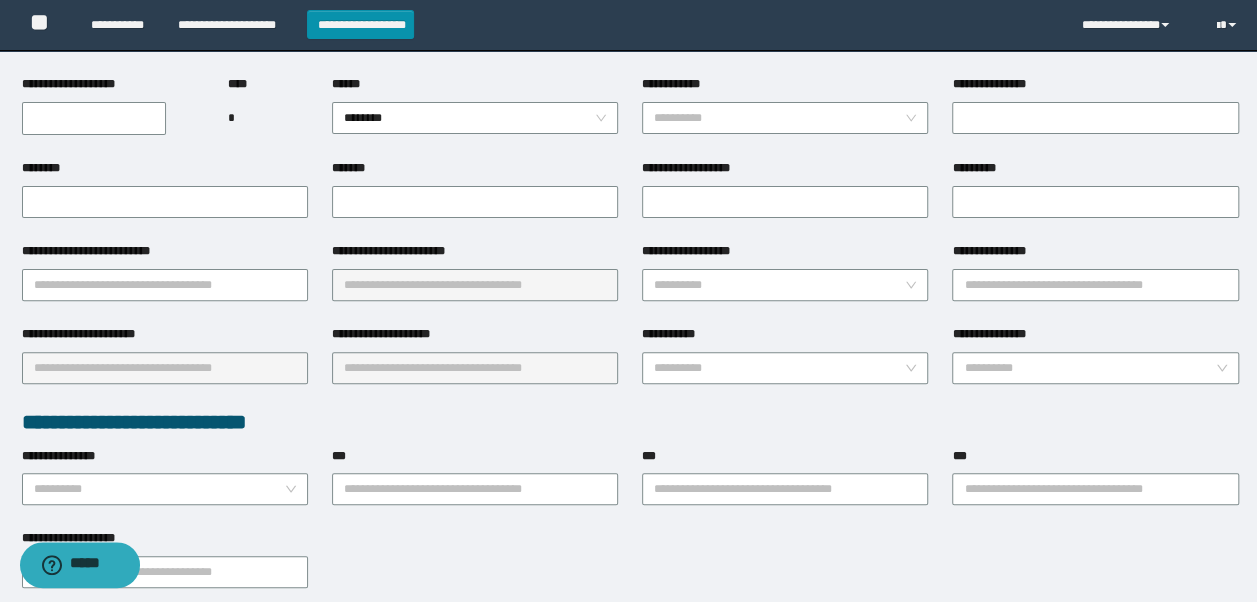 click at bounding box center [475, 285] 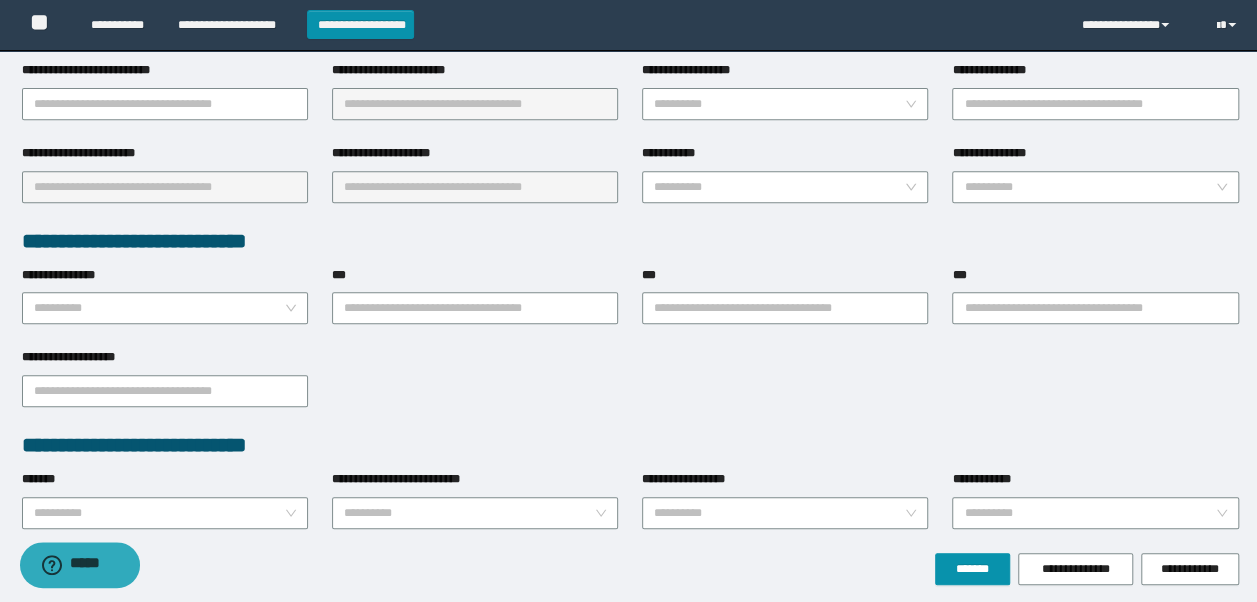 scroll, scrollTop: 458, scrollLeft: 0, axis: vertical 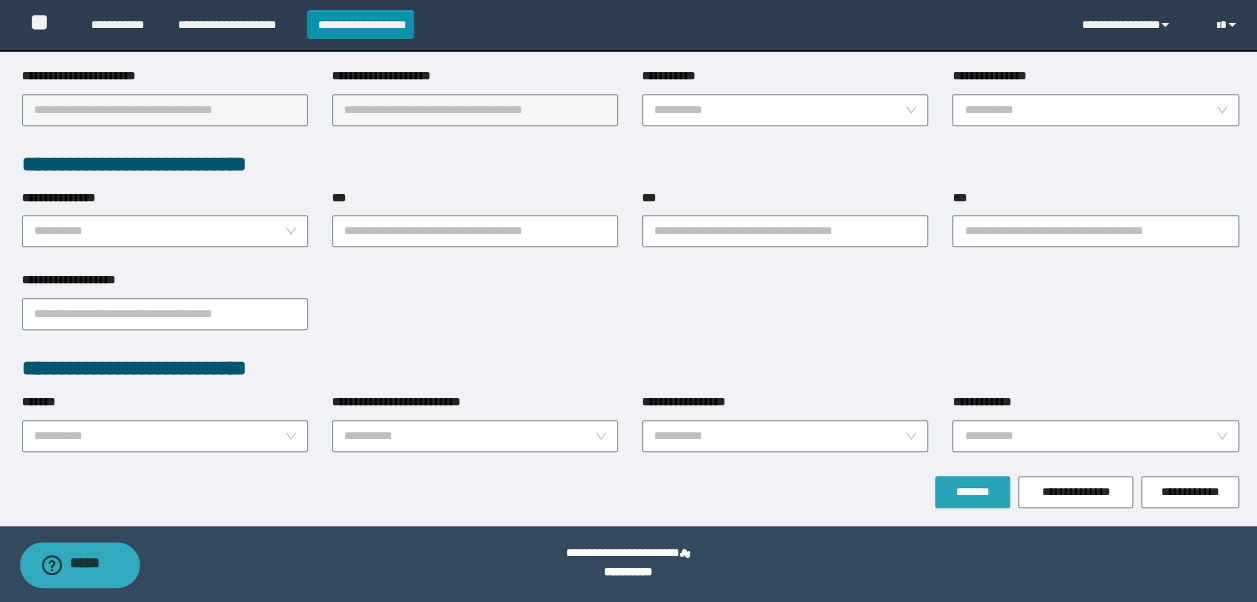 click on "*******" at bounding box center [972, 492] 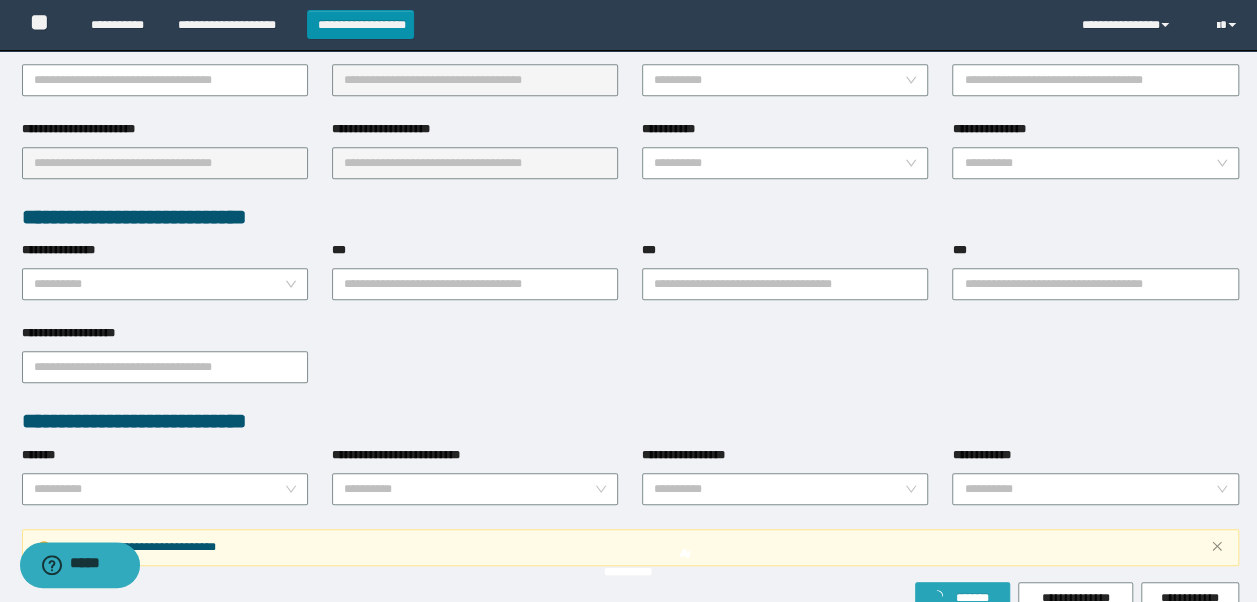 scroll, scrollTop: 510, scrollLeft: 0, axis: vertical 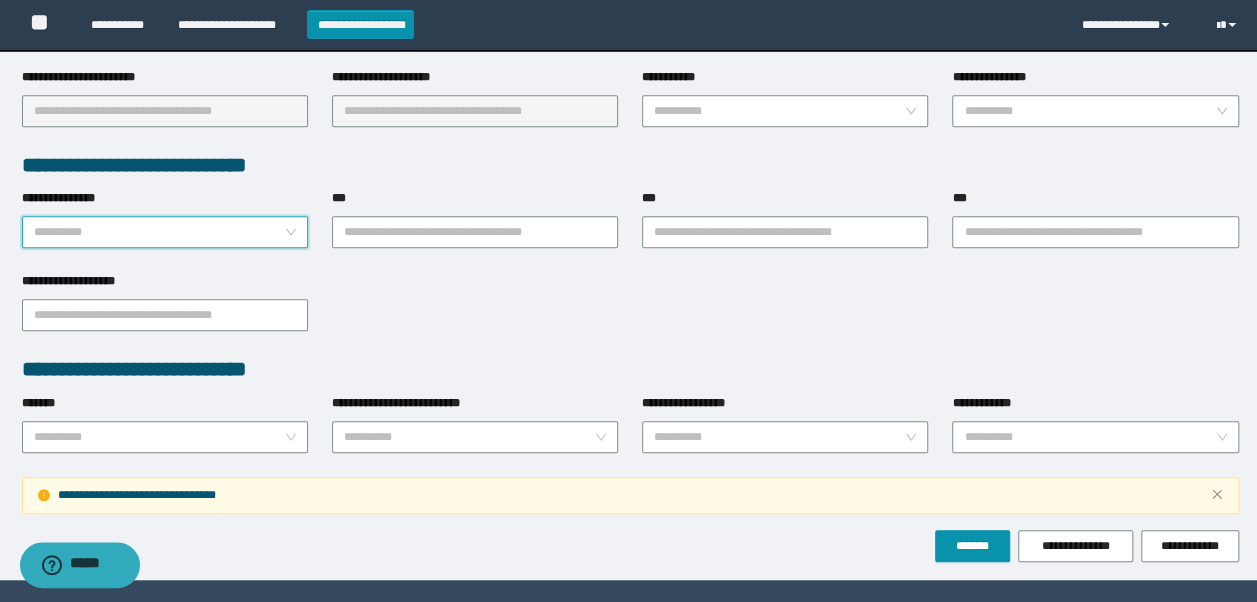 click on "**********" at bounding box center (159, 232) 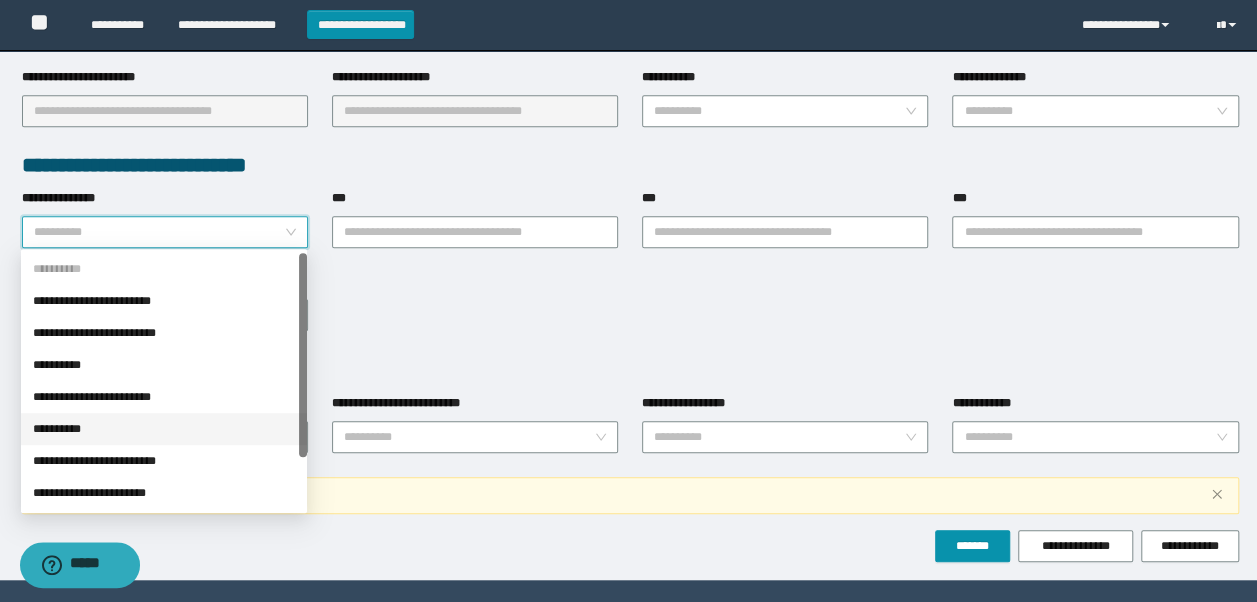 click on "**********" at bounding box center (164, 429) 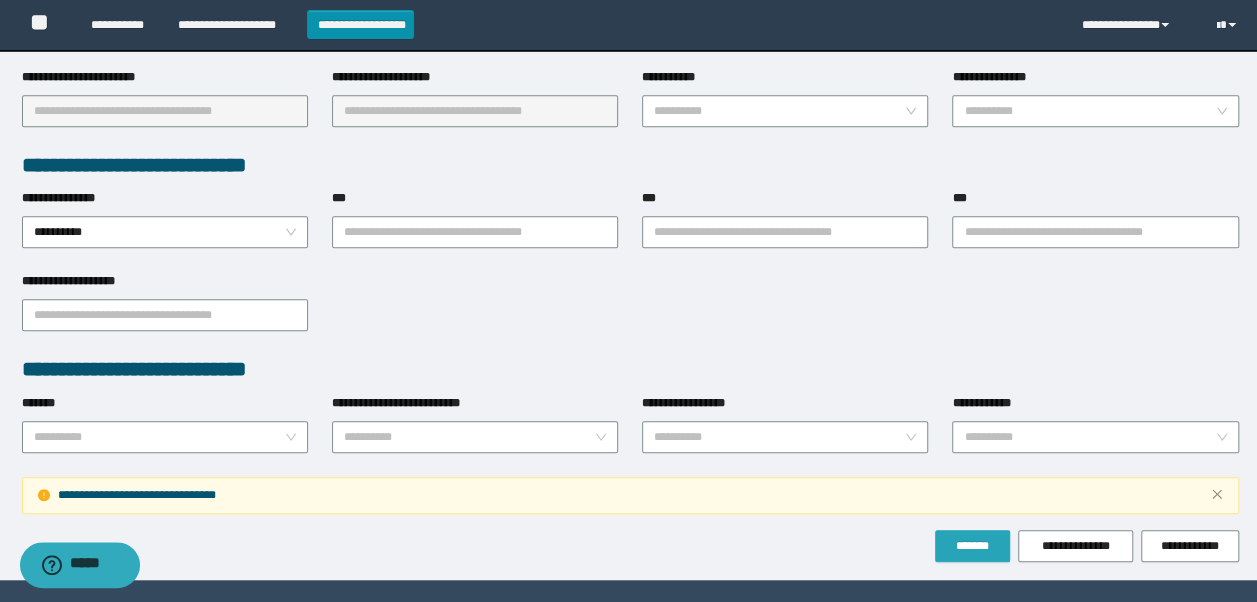 click on "*******" at bounding box center [972, 546] 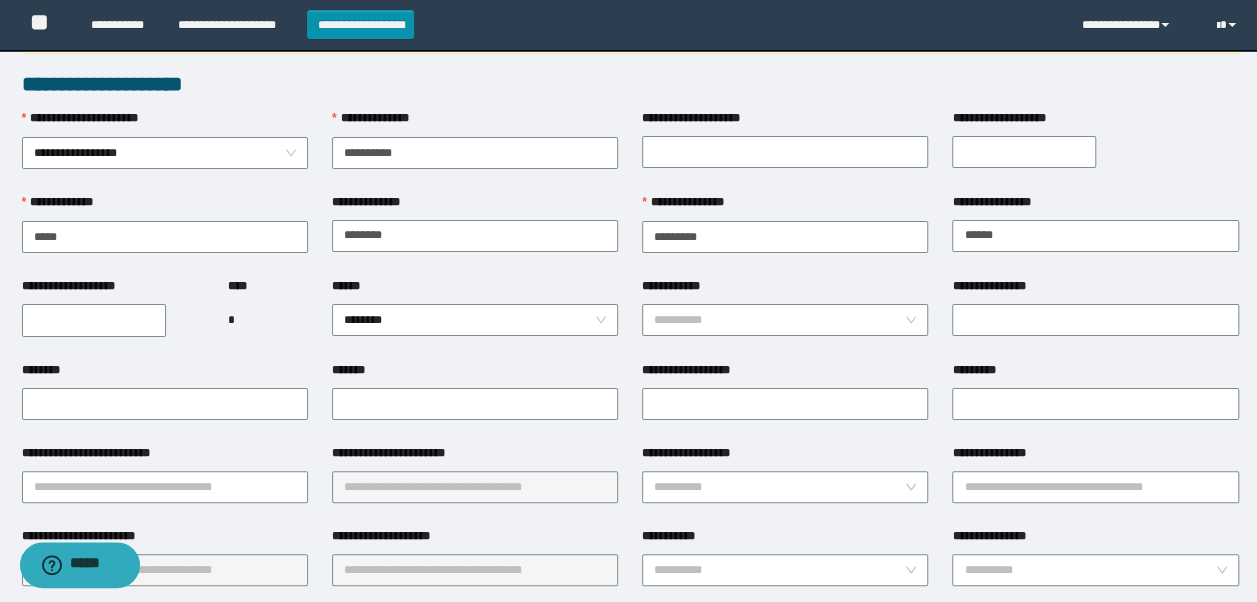 scroll, scrollTop: 0, scrollLeft: 0, axis: both 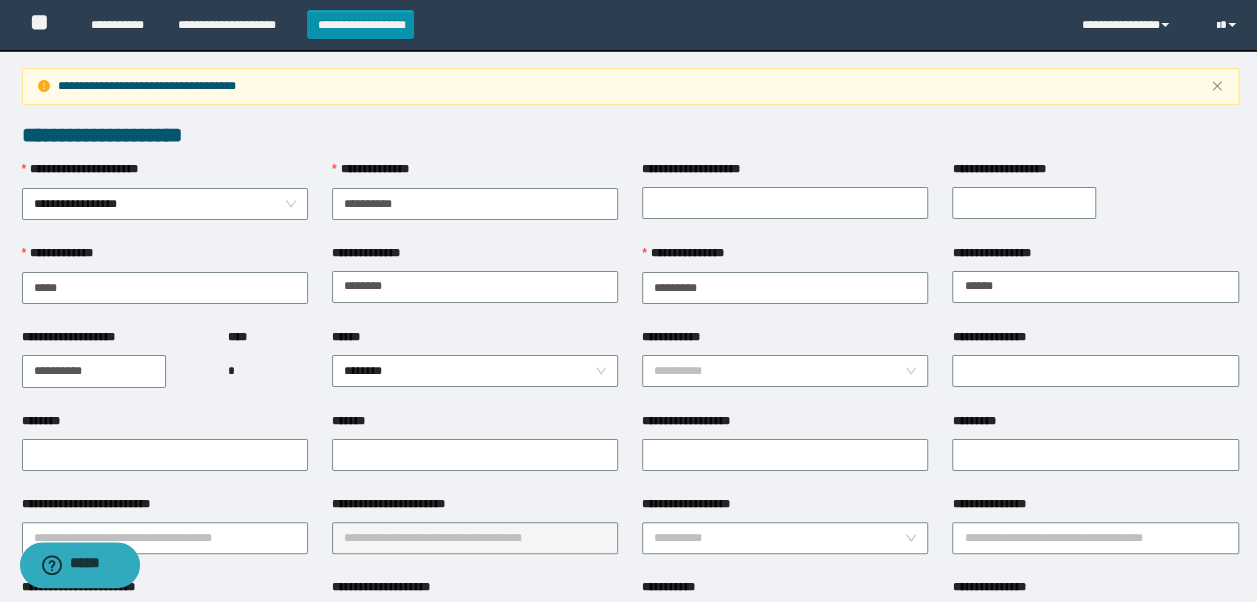 click on "**********" at bounding box center [94, 371] 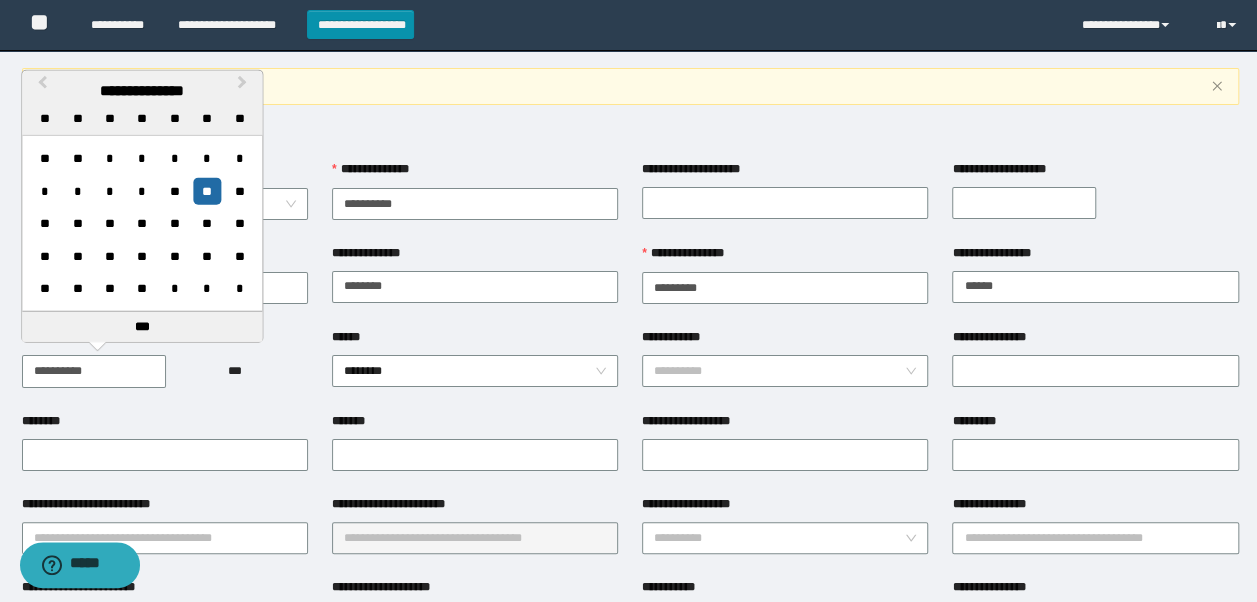 type on "**********" 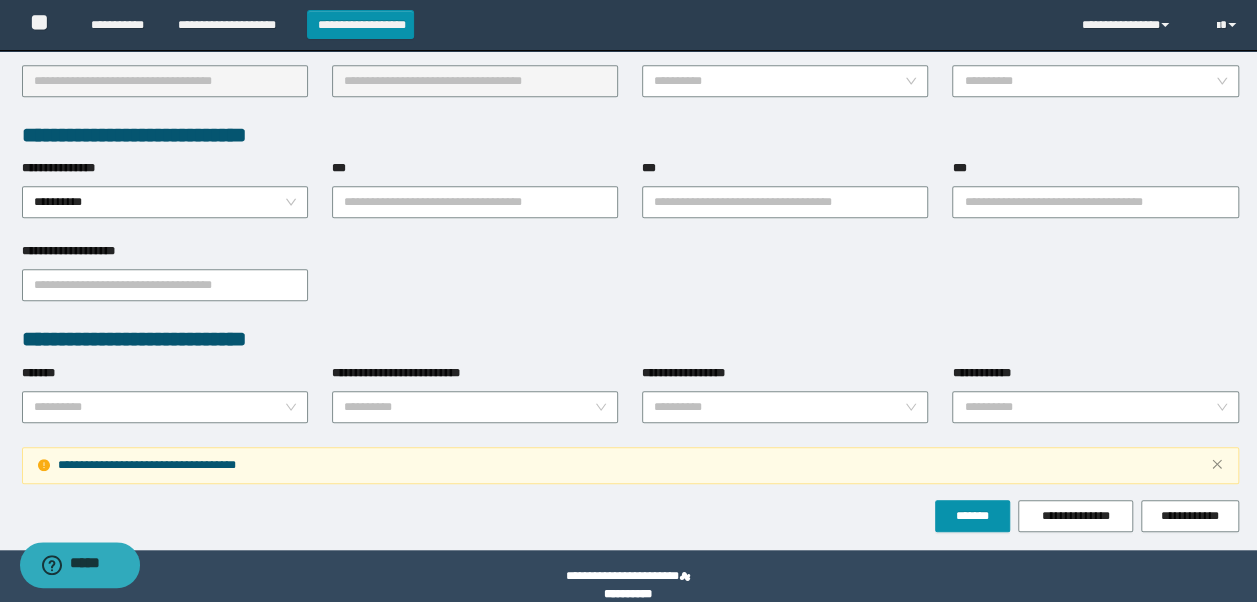 scroll, scrollTop: 562, scrollLeft: 0, axis: vertical 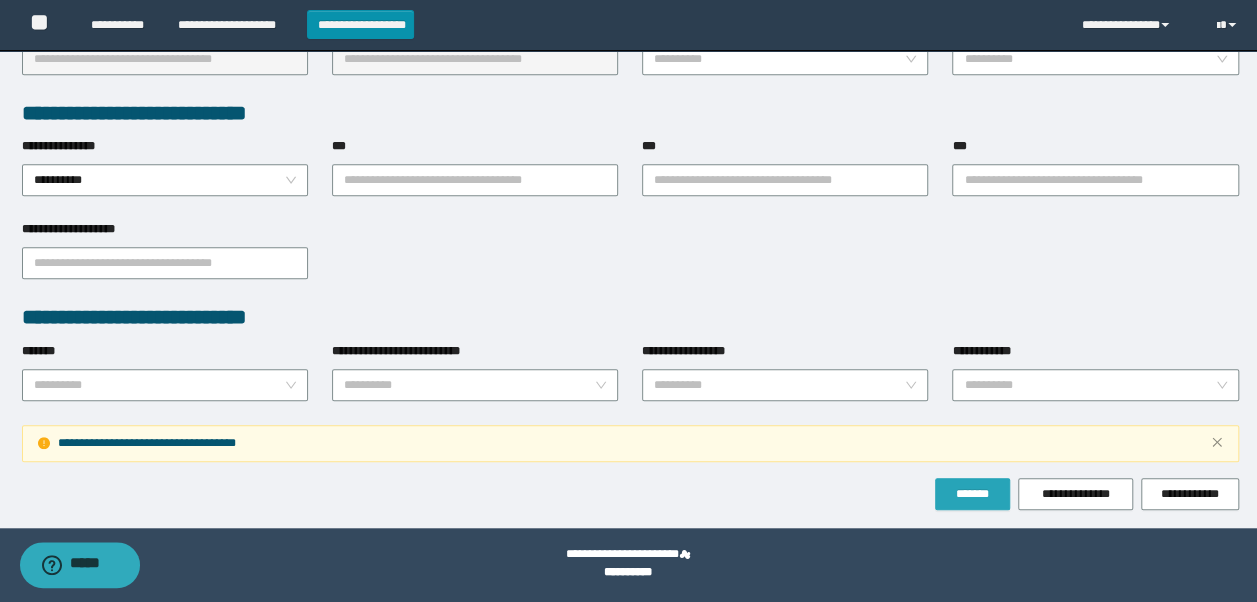 click on "*******" at bounding box center (972, 494) 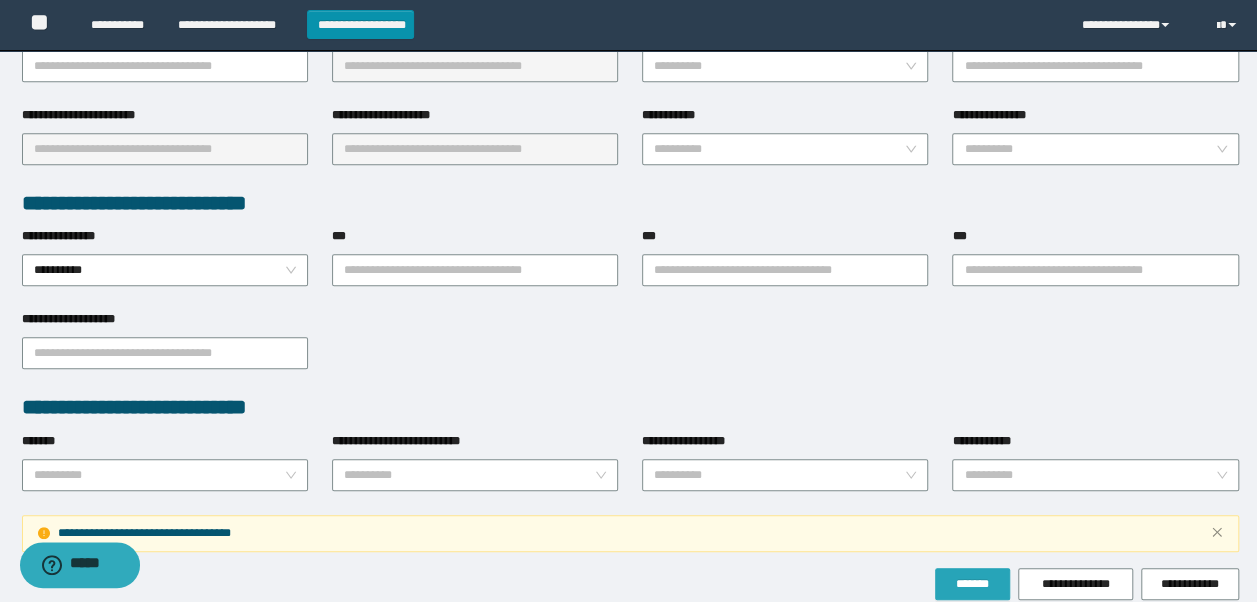 scroll, scrollTop: 262, scrollLeft: 0, axis: vertical 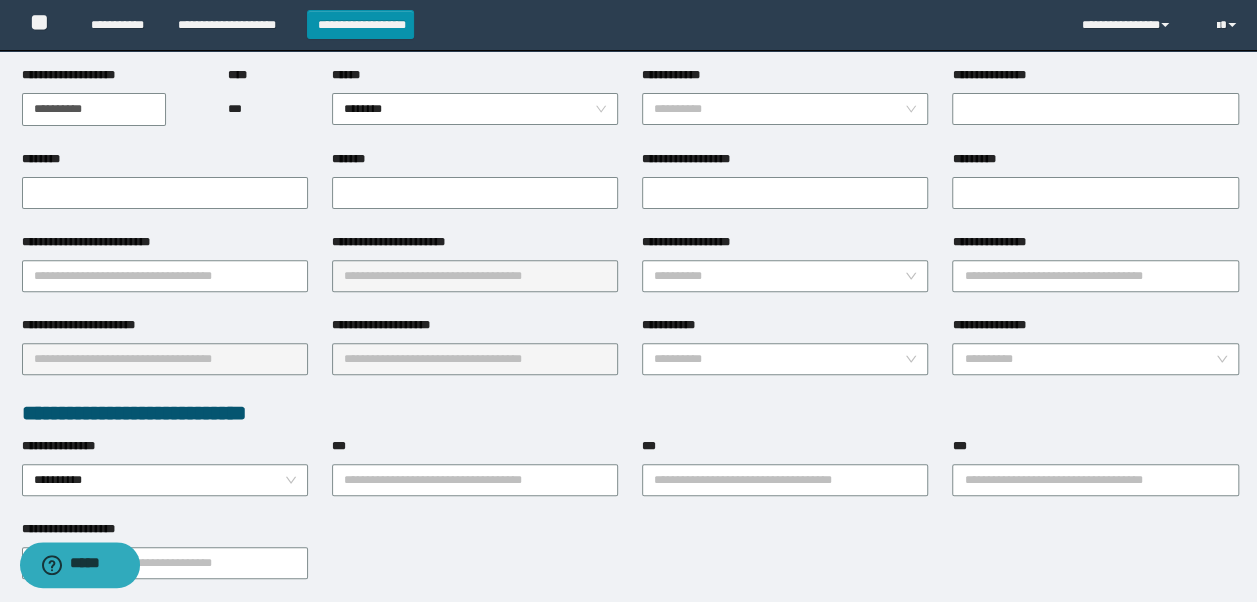 click on "**********" at bounding box center [1095, 274] 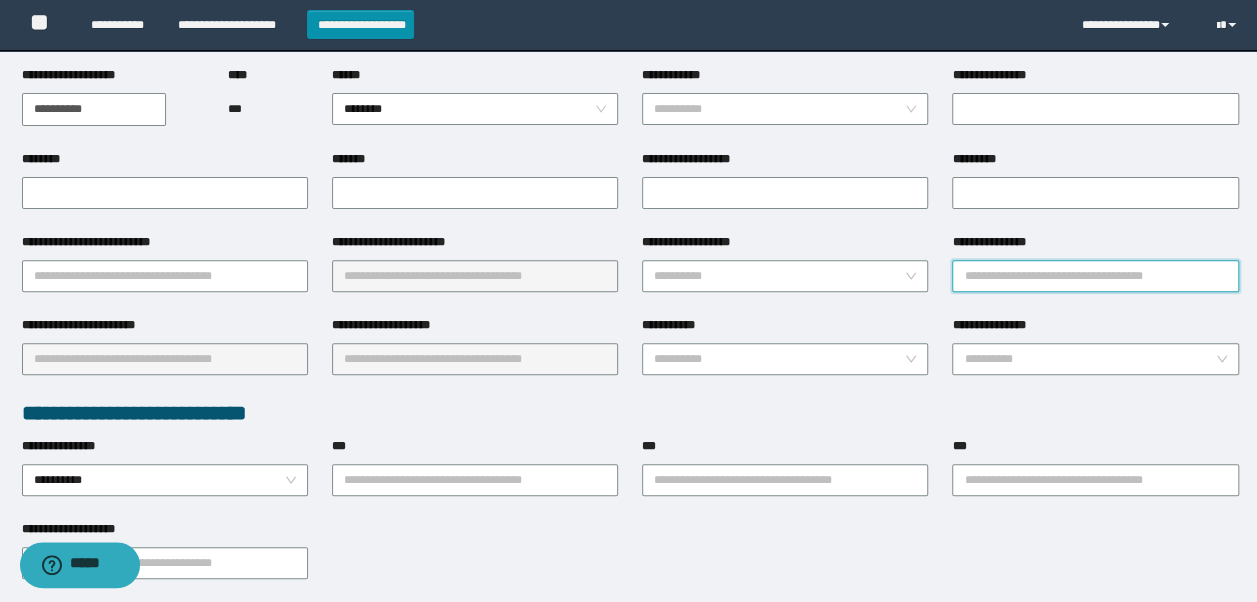 drag, startPoint x: 1001, startPoint y: 267, endPoint x: 1010, endPoint y: 274, distance: 11.401754 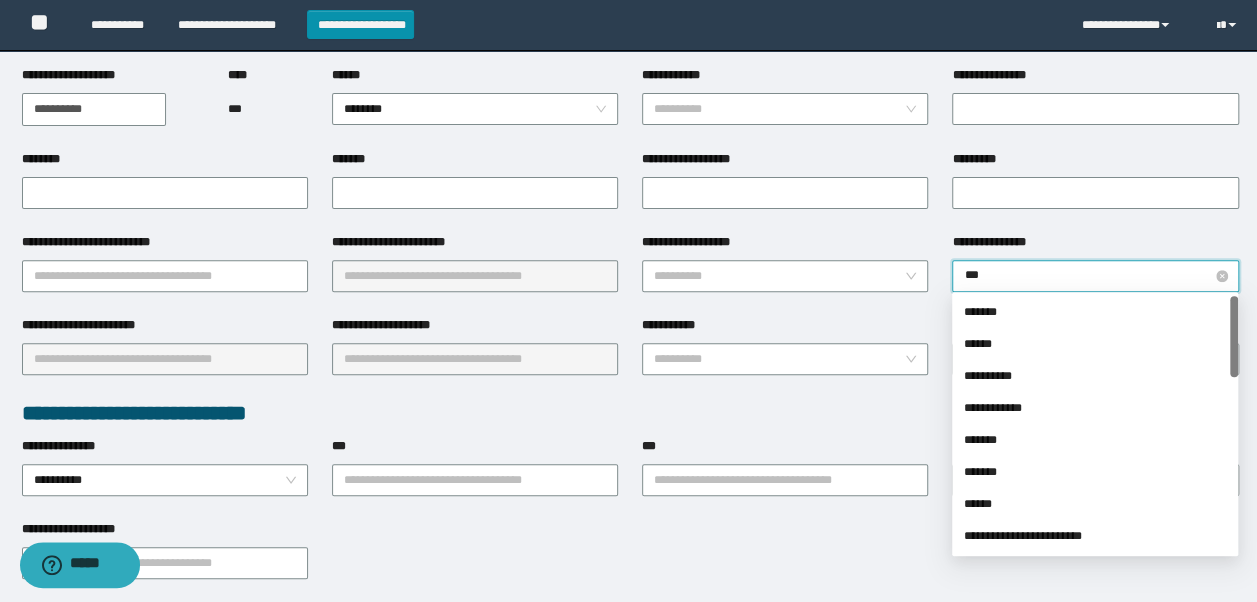 type on "****" 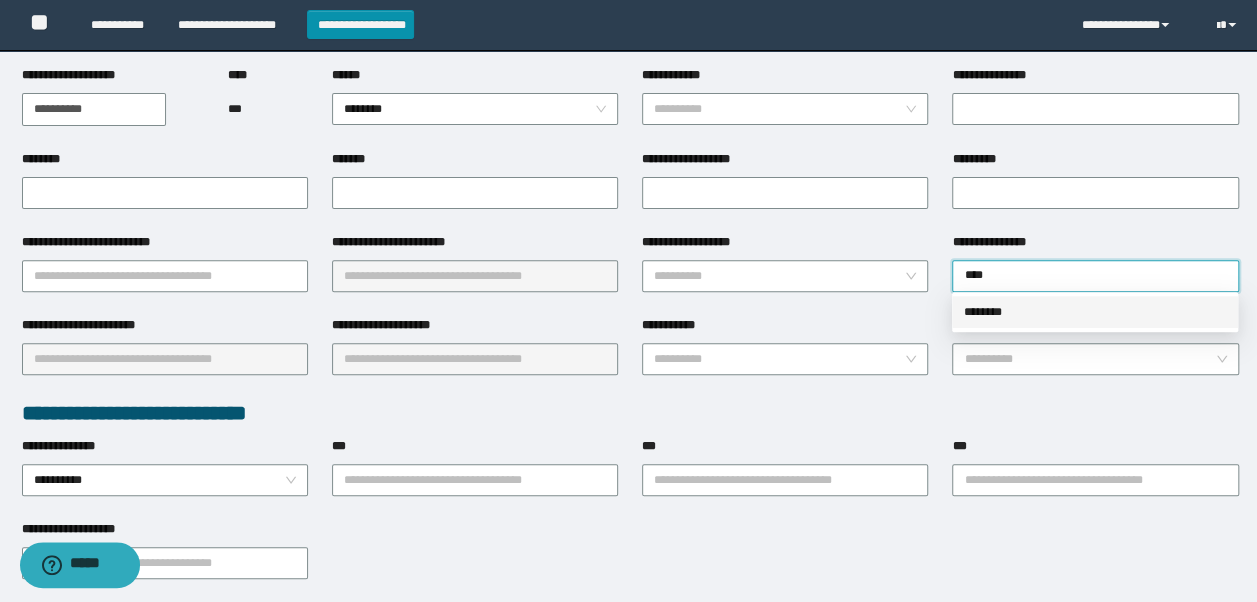 click on "********" at bounding box center [1095, 312] 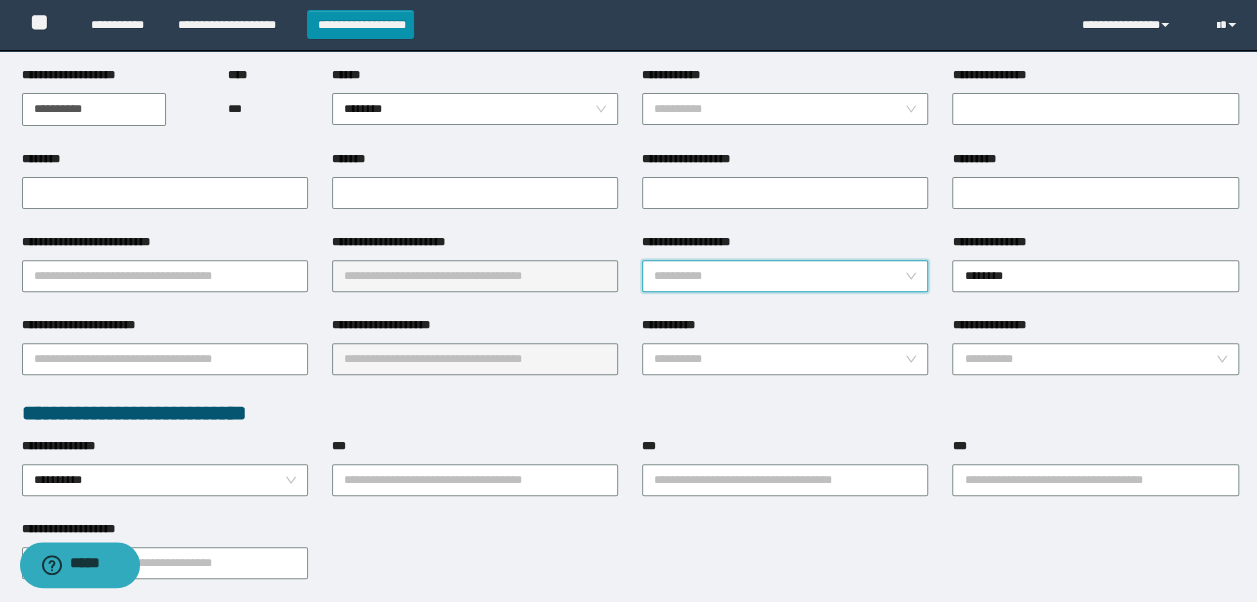 click on "**********" at bounding box center [779, 276] 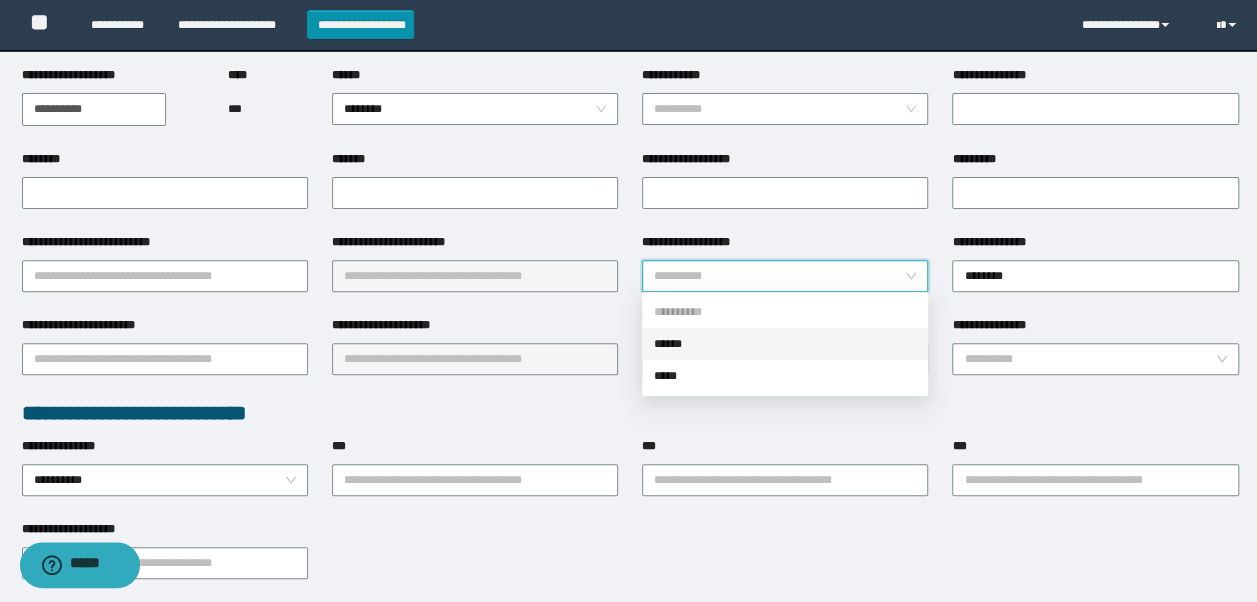 click on "******" at bounding box center (785, 344) 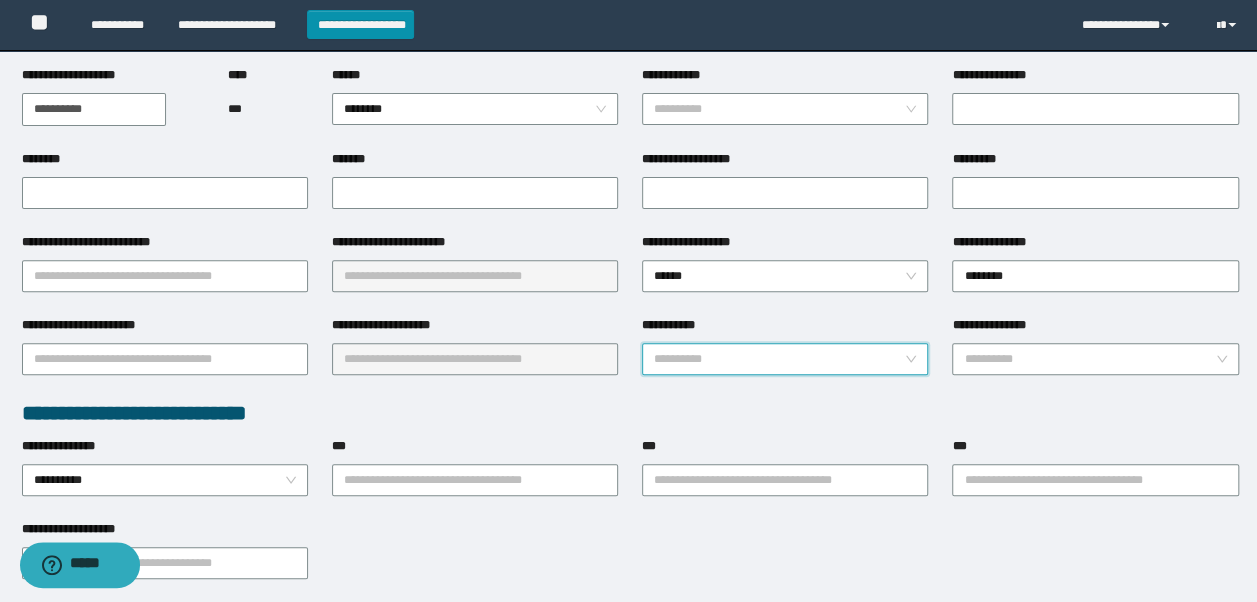 click on "**********" at bounding box center (779, 359) 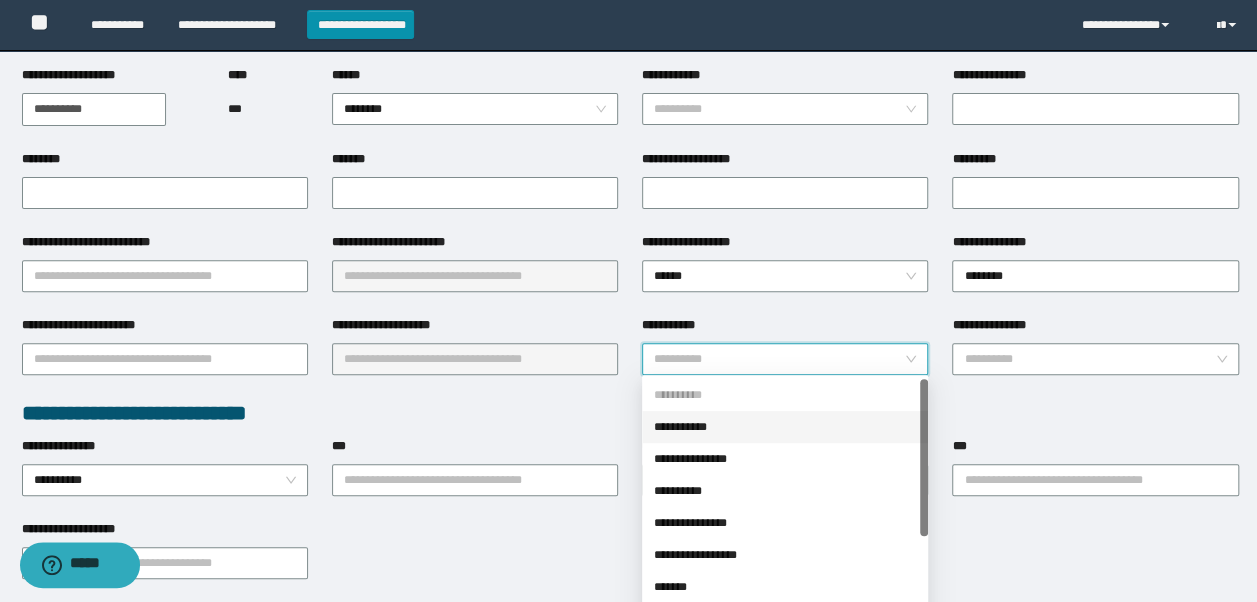click on "**********" at bounding box center (165, 357) 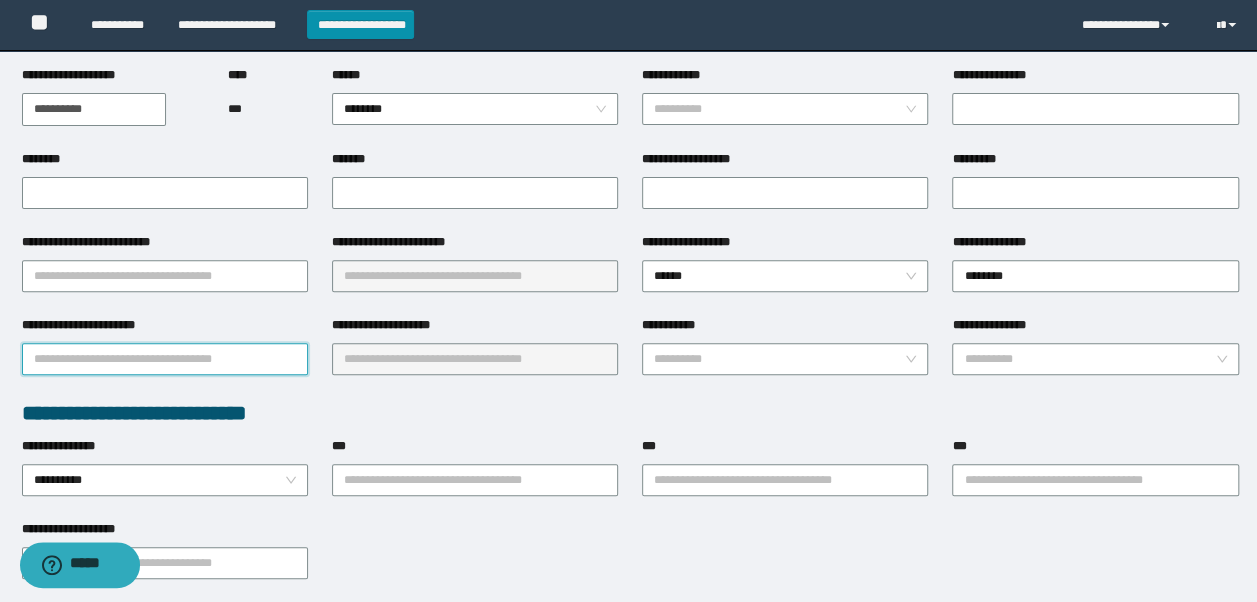 click on "**********" at bounding box center [165, 359] 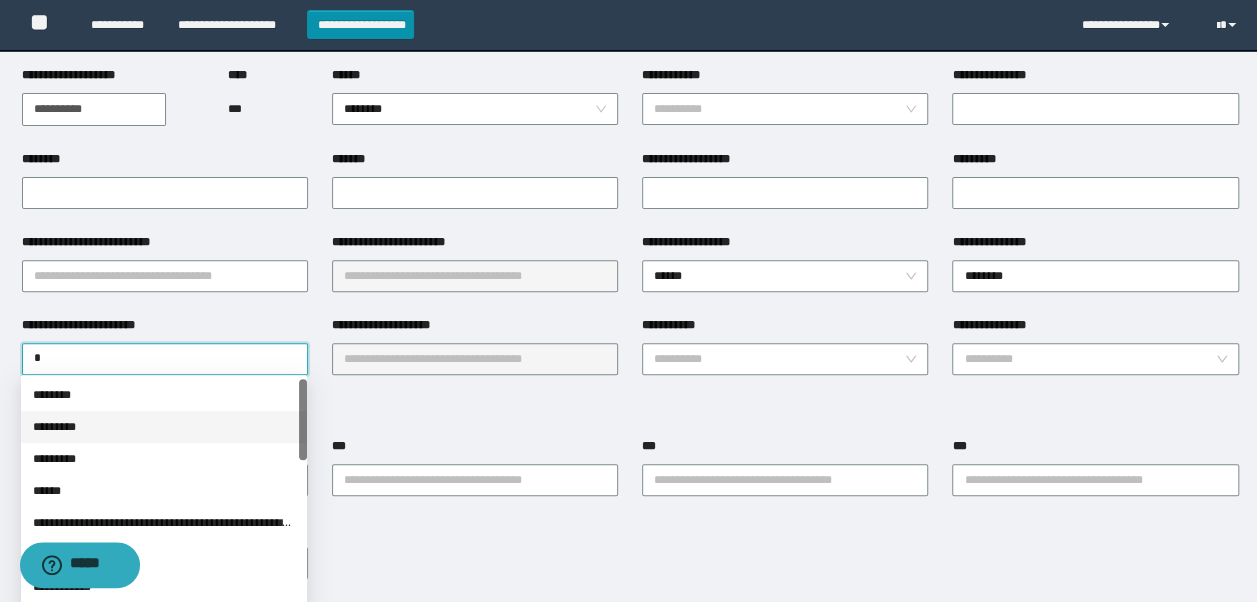 click on "*********" at bounding box center (164, 427) 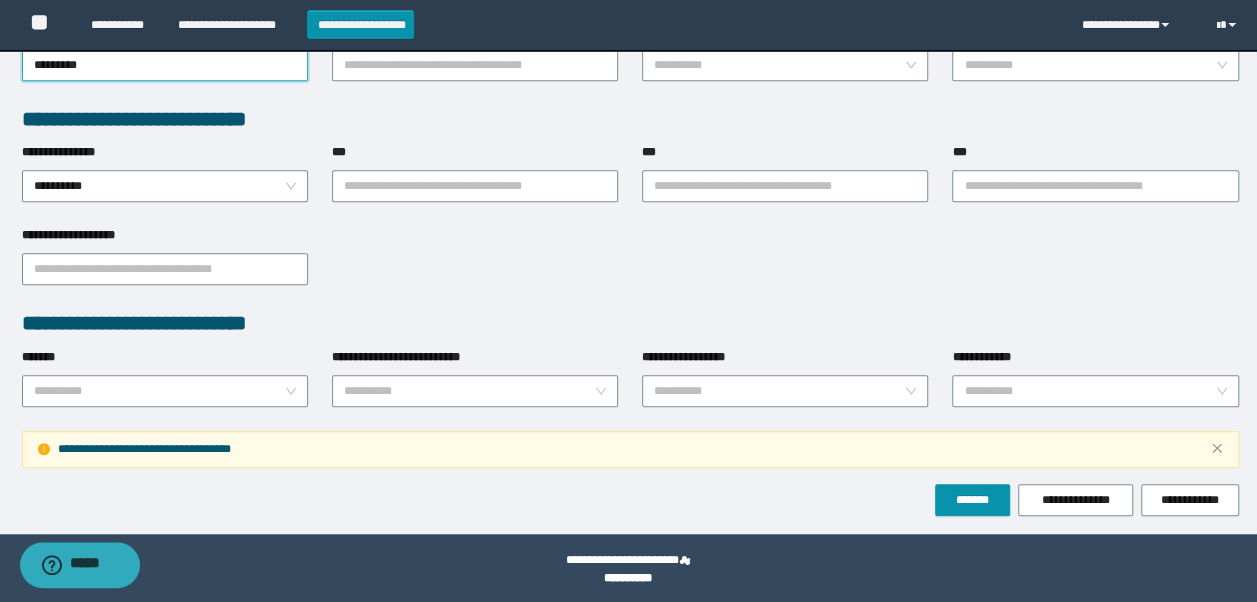 scroll, scrollTop: 562, scrollLeft: 0, axis: vertical 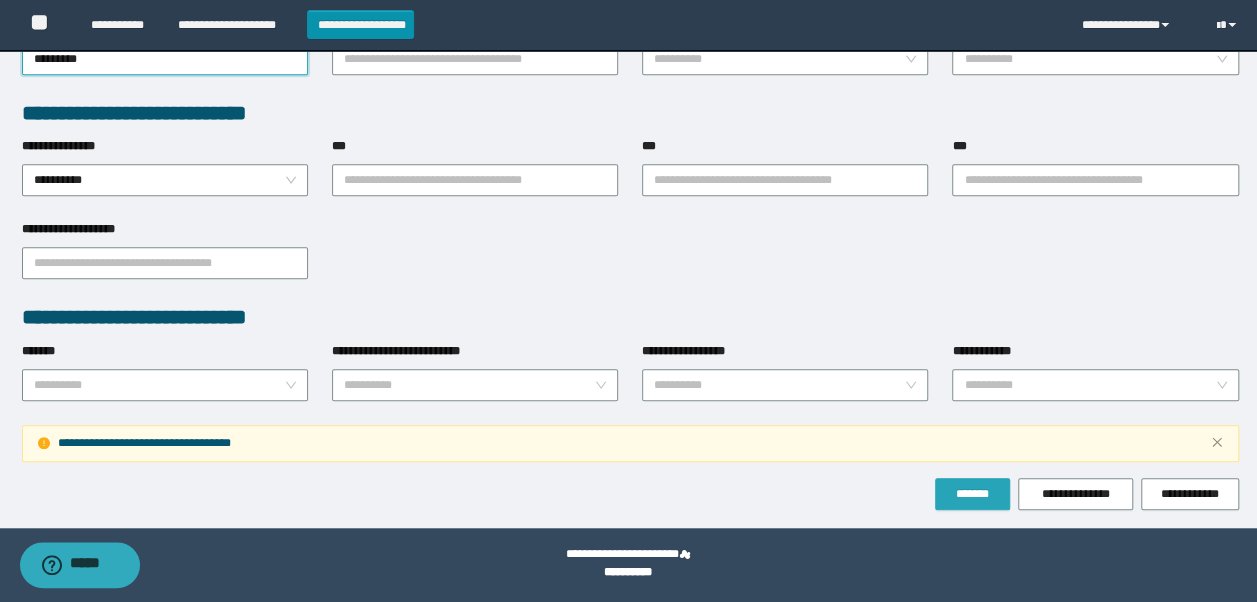 click on "*******" at bounding box center (972, 494) 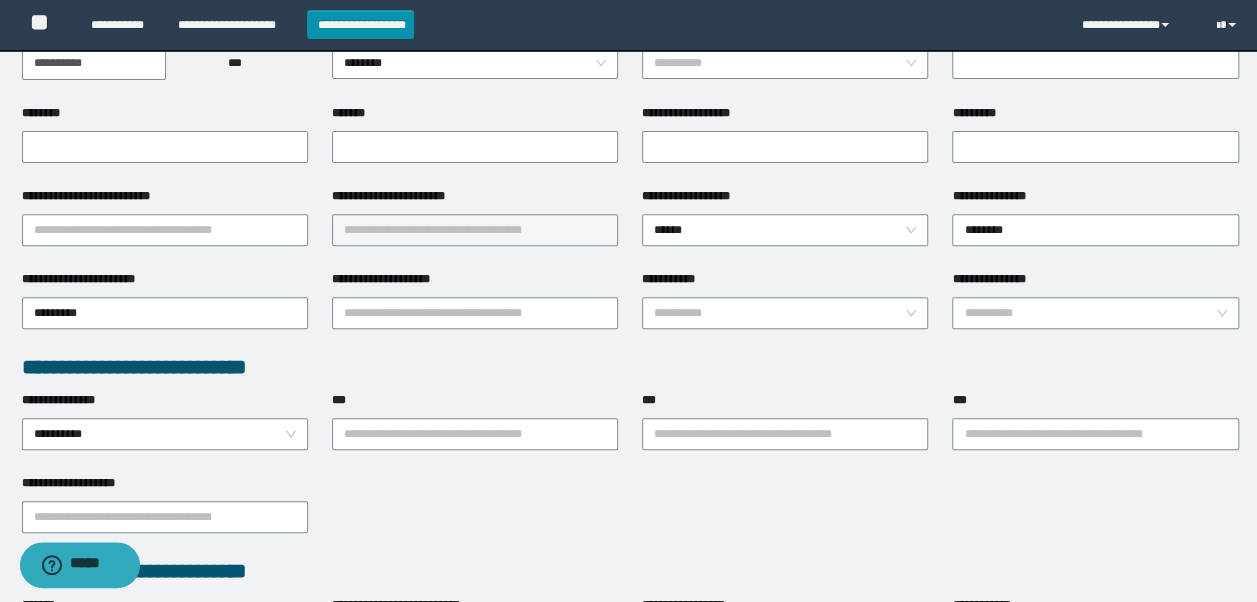 scroll, scrollTop: 262, scrollLeft: 0, axis: vertical 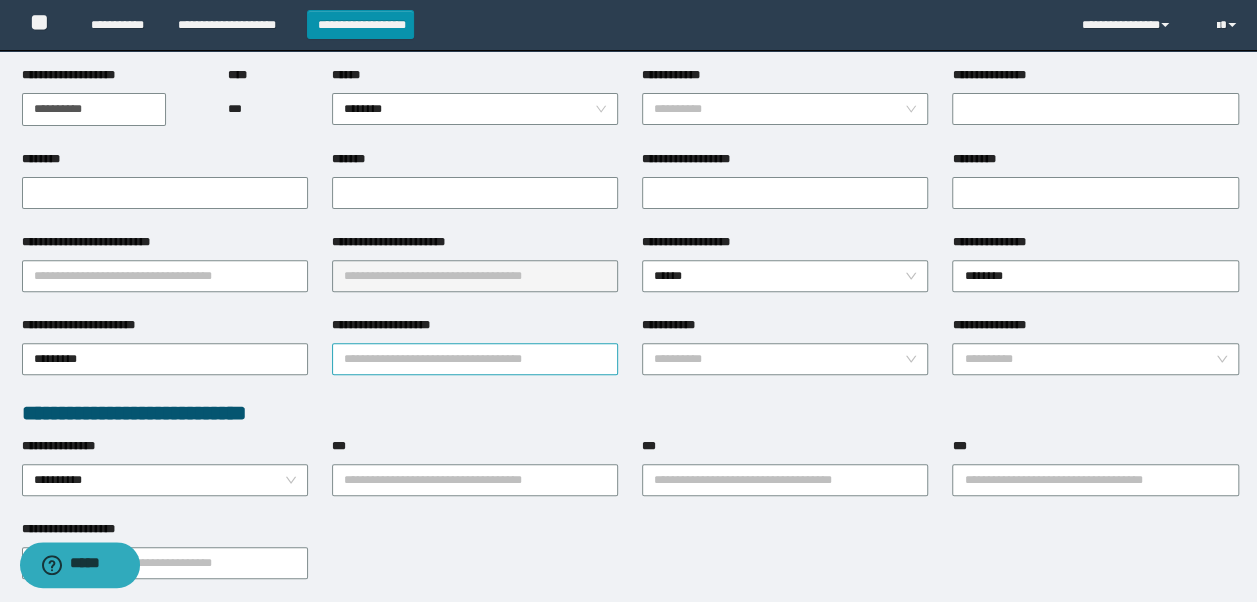 click on "**********" at bounding box center [475, 359] 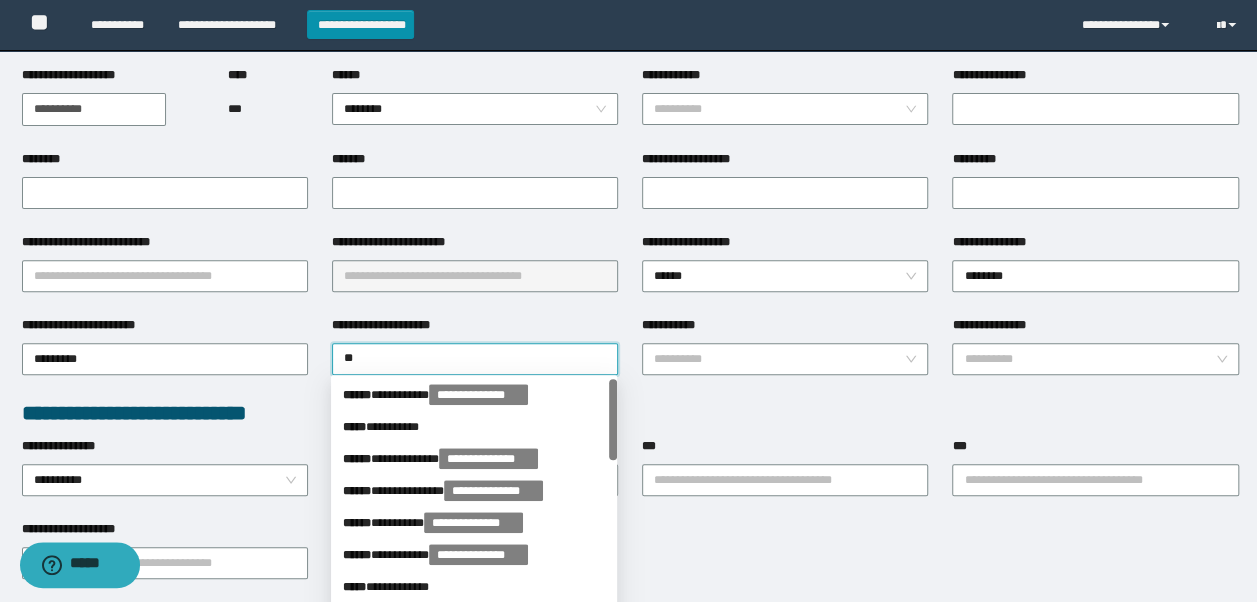 type on "***" 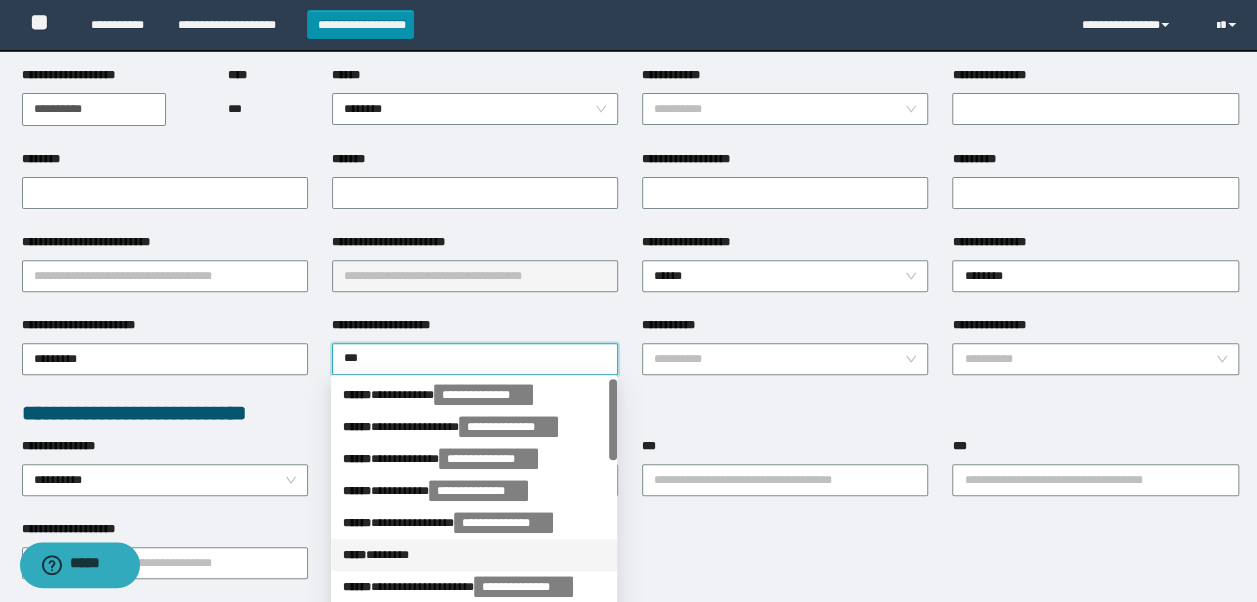 click on "***** * ******" at bounding box center [474, 555] 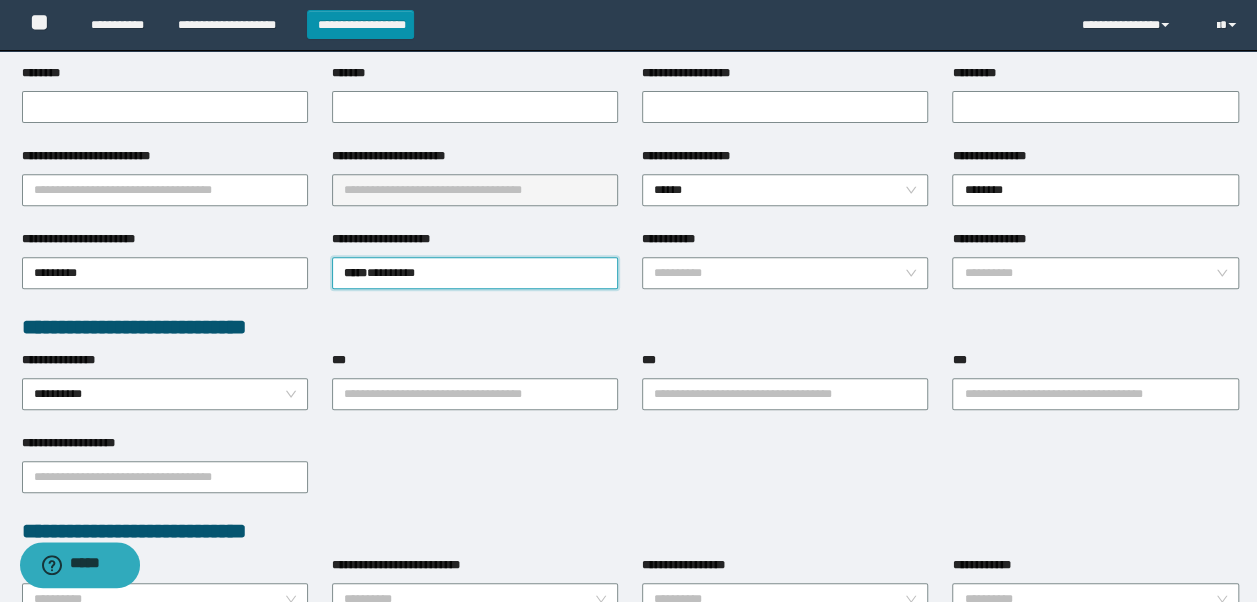 scroll, scrollTop: 562, scrollLeft: 0, axis: vertical 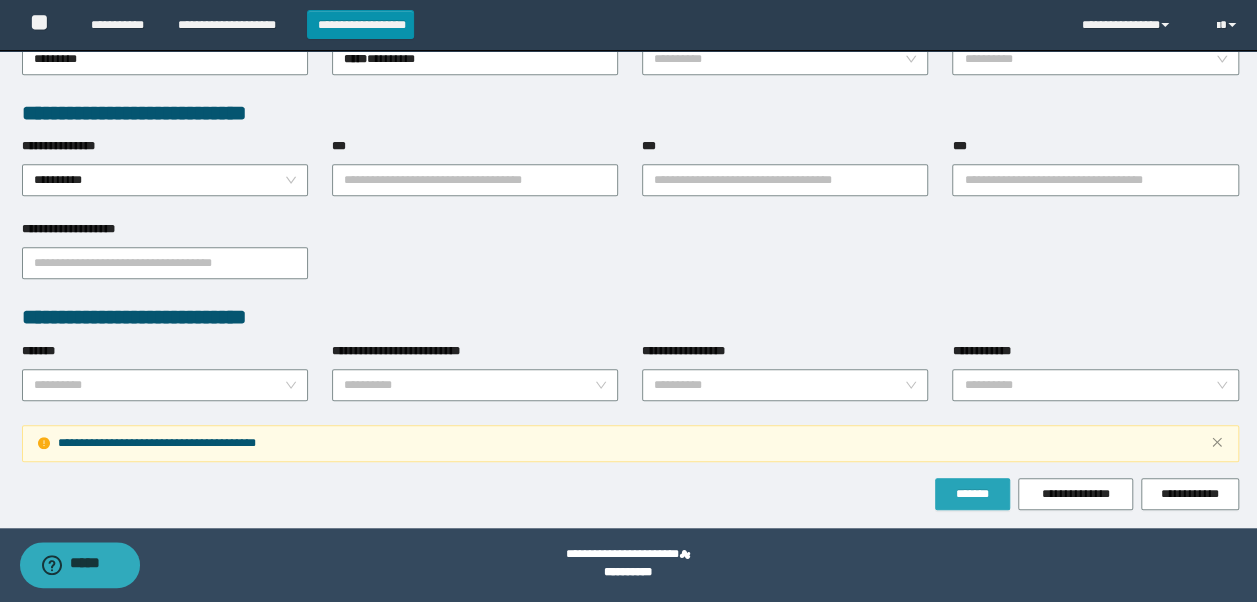 click on "*******" at bounding box center (972, 494) 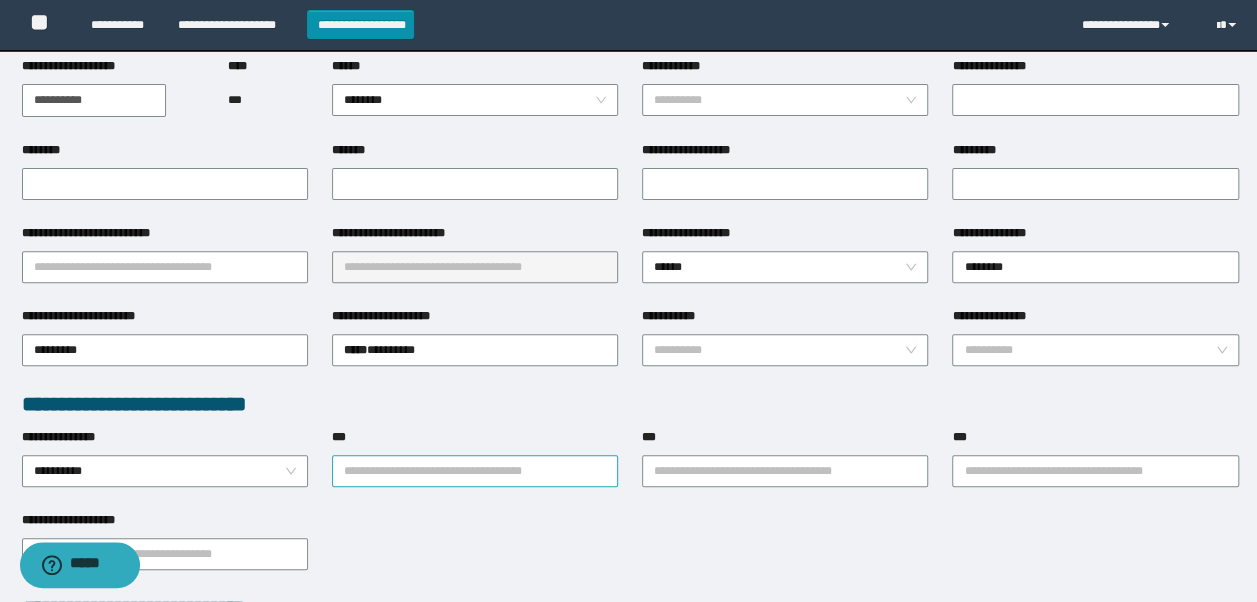 scroll, scrollTop: 162, scrollLeft: 0, axis: vertical 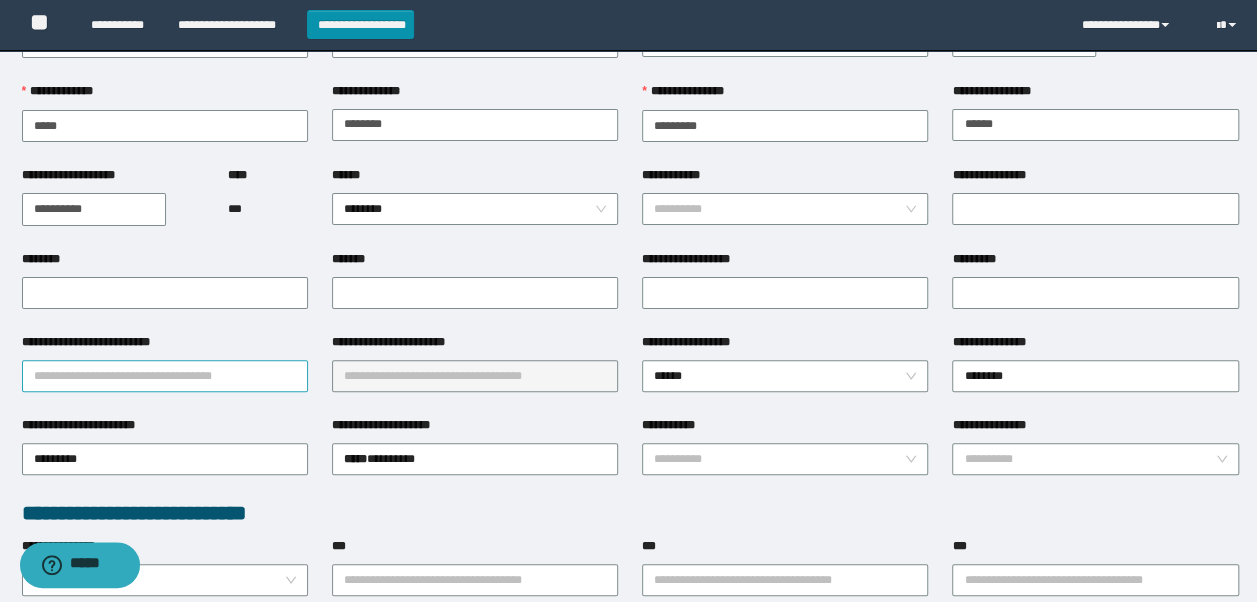 click on "**********" at bounding box center [165, 376] 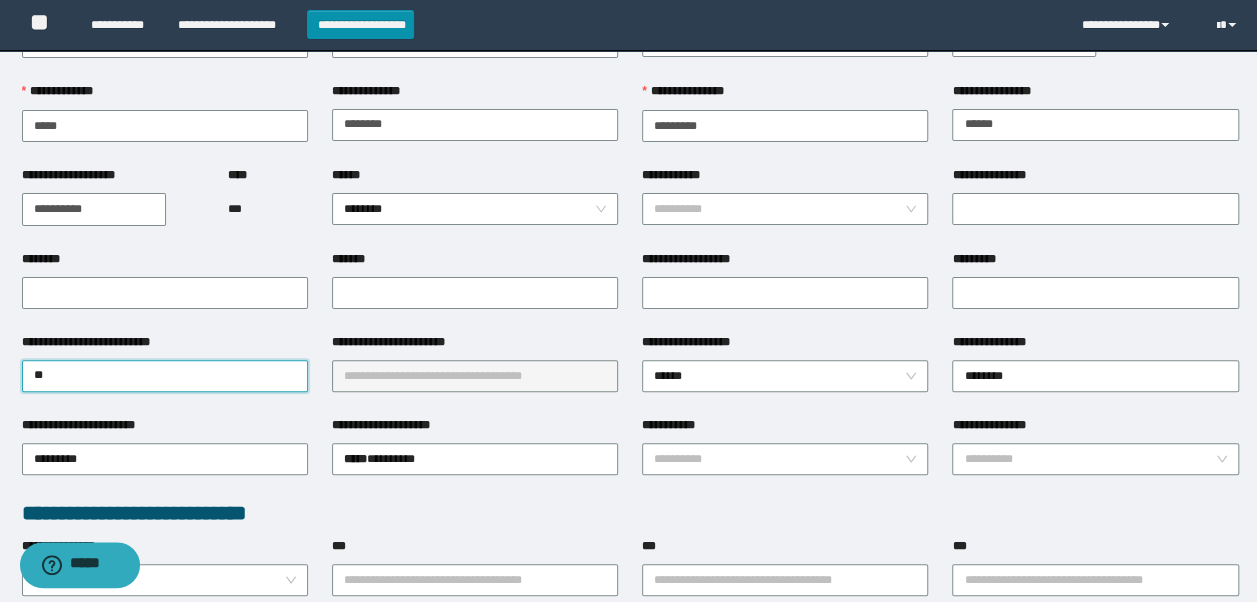 type on "*" 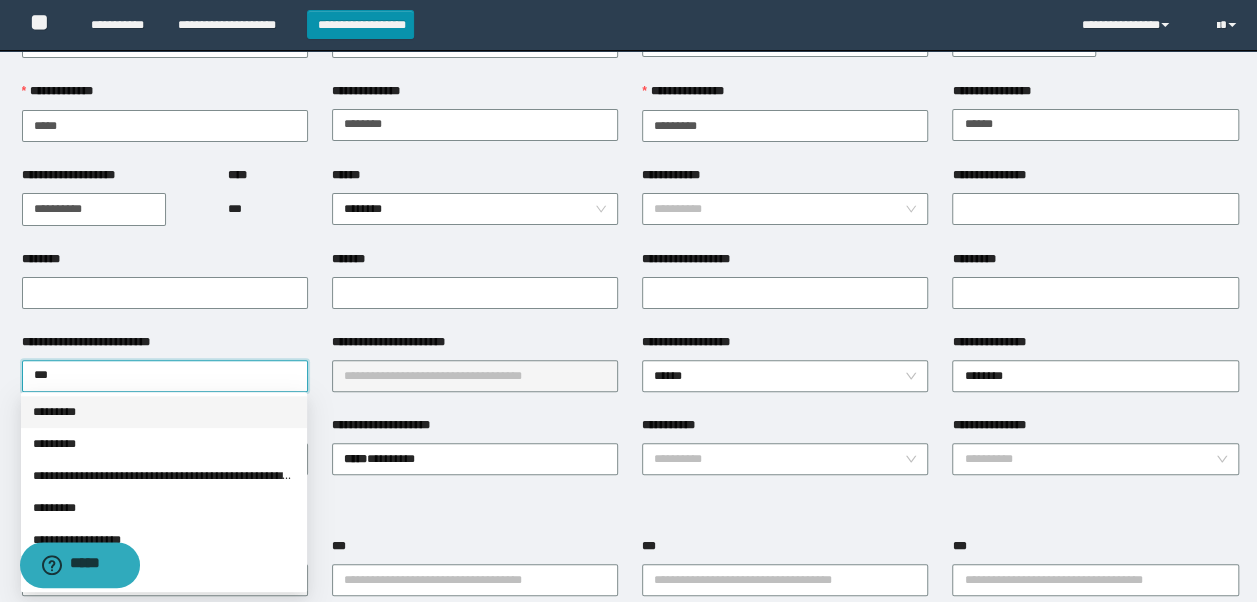 click on "*********" at bounding box center [164, 412] 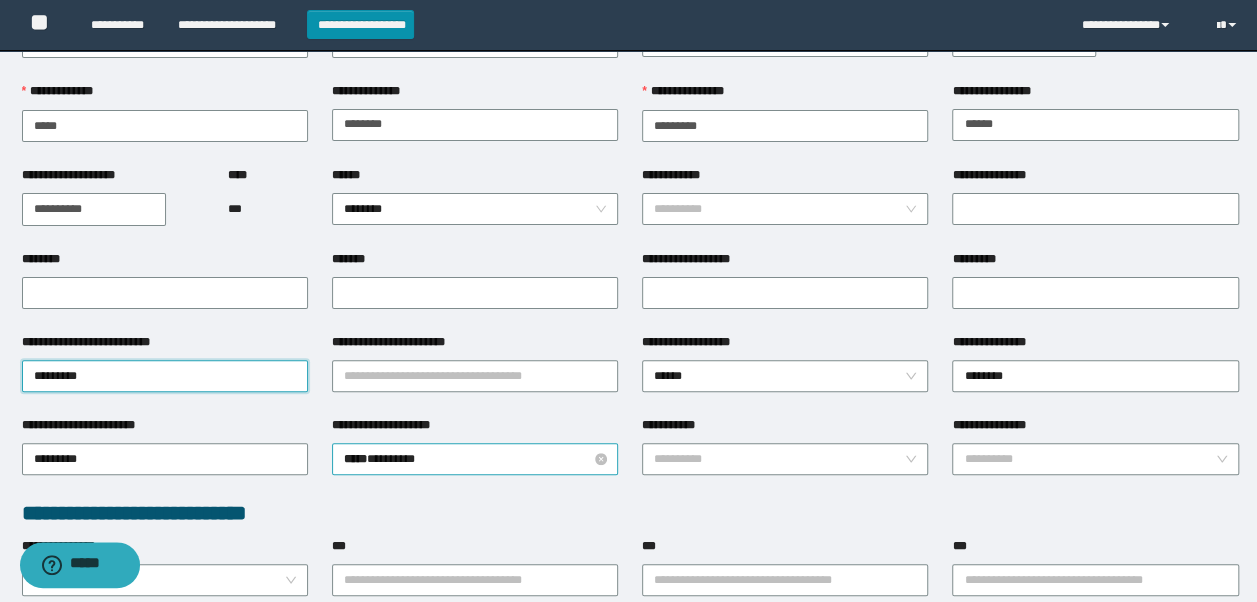 click on "***** * ******" at bounding box center [475, 459] 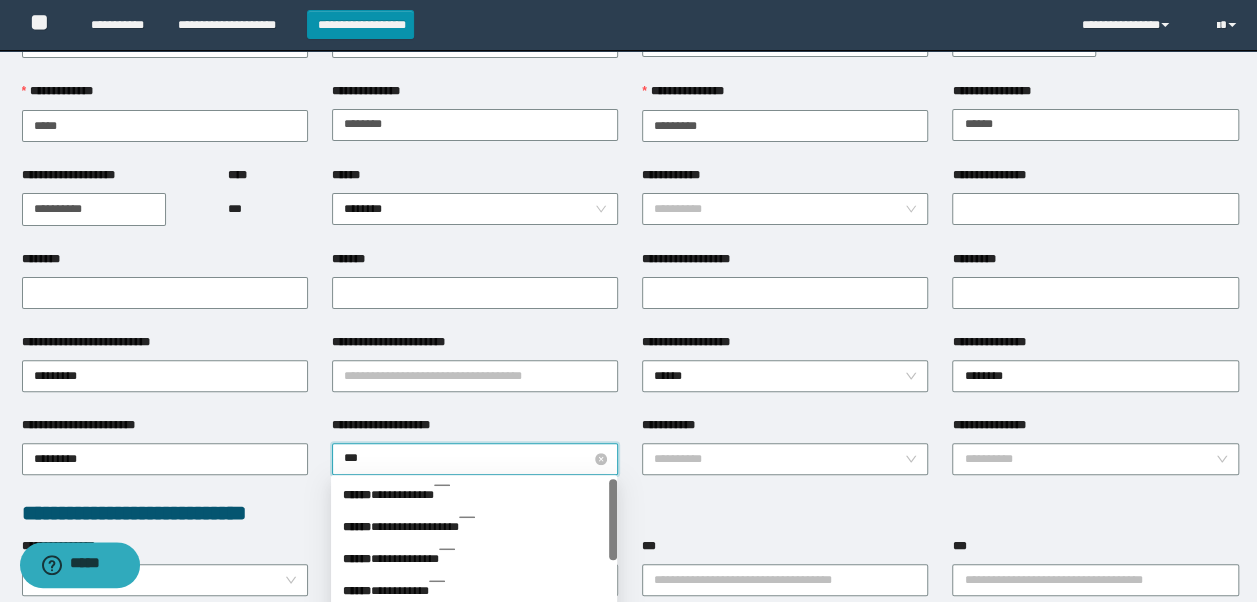type on "****" 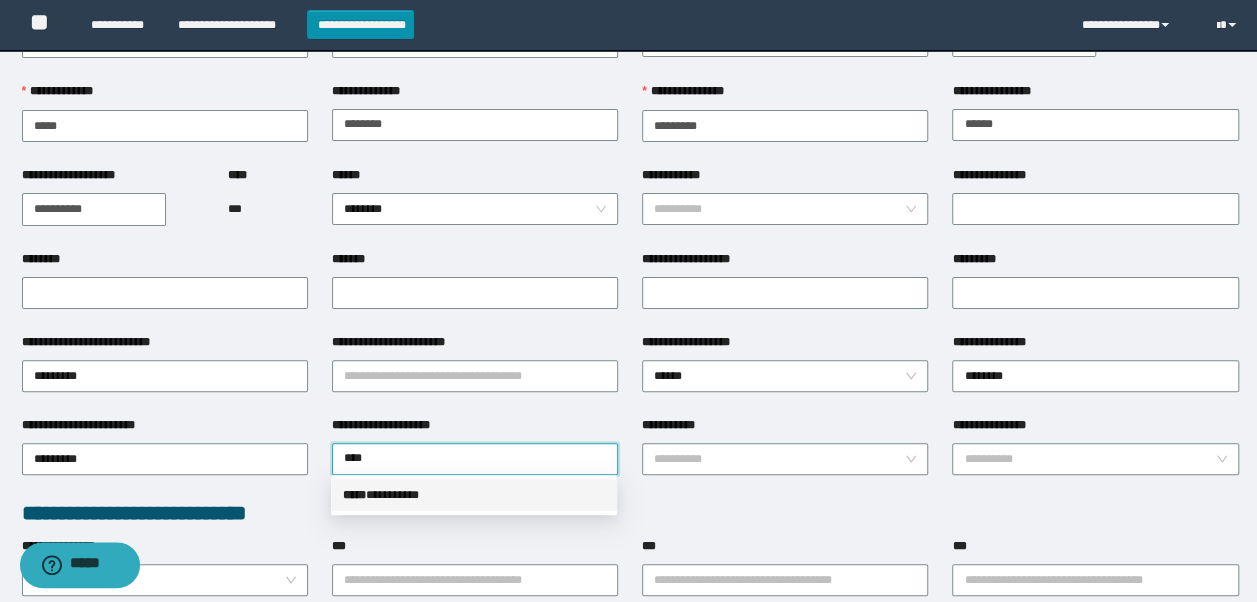 click on "***** * ********" at bounding box center [474, 495] 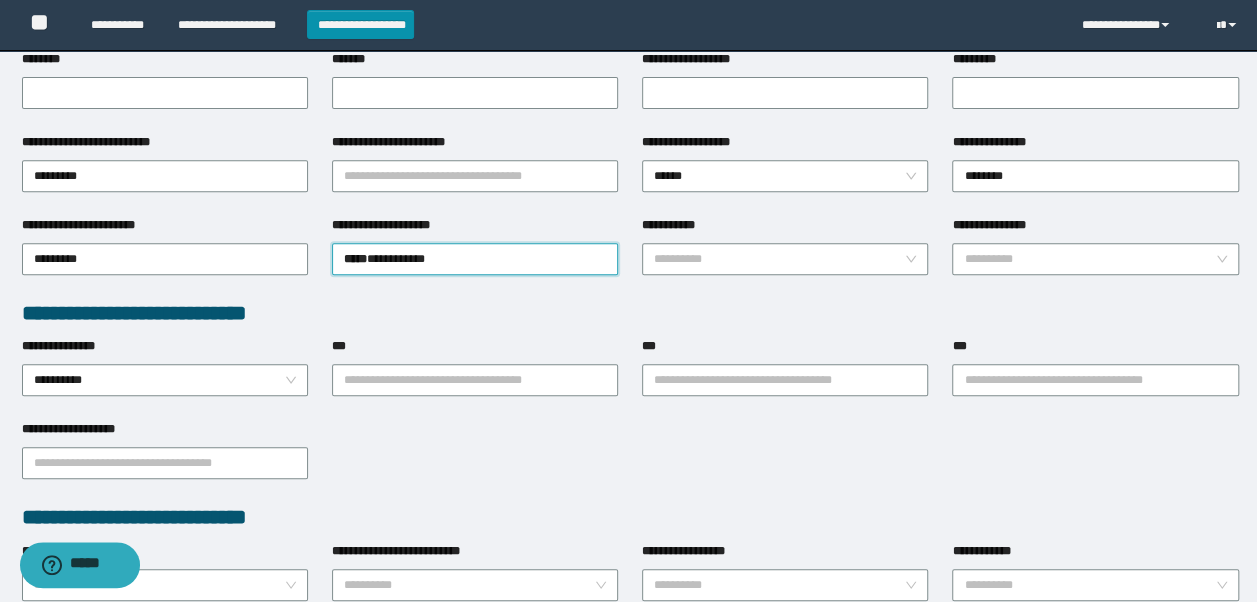 scroll, scrollTop: 562, scrollLeft: 0, axis: vertical 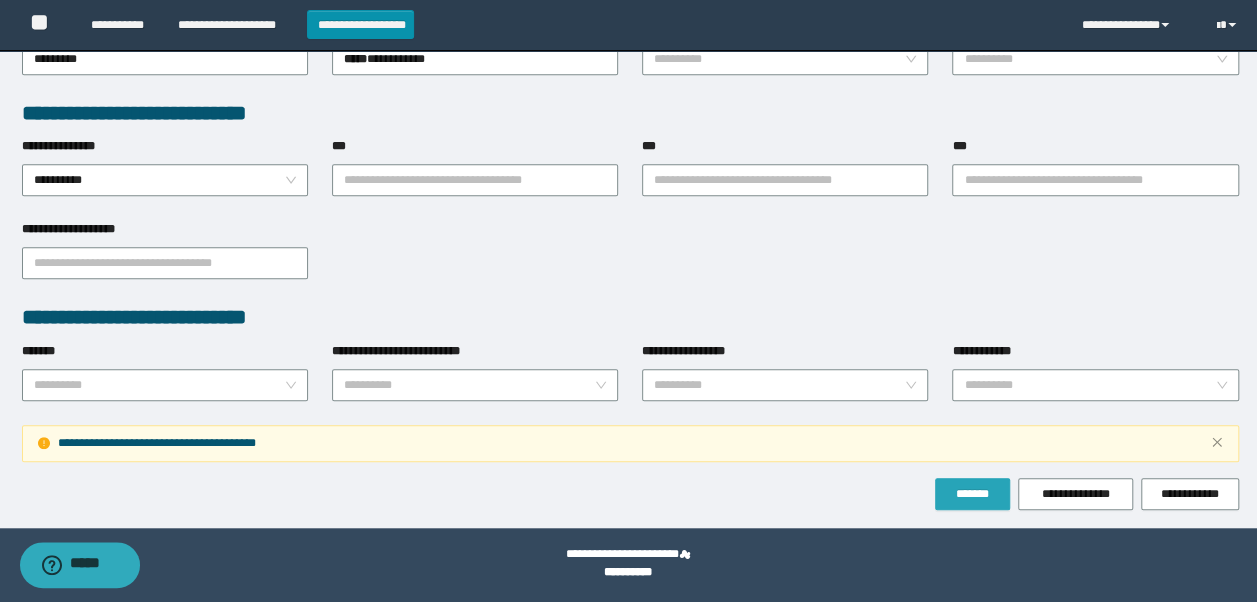 click on "*******" at bounding box center [972, 494] 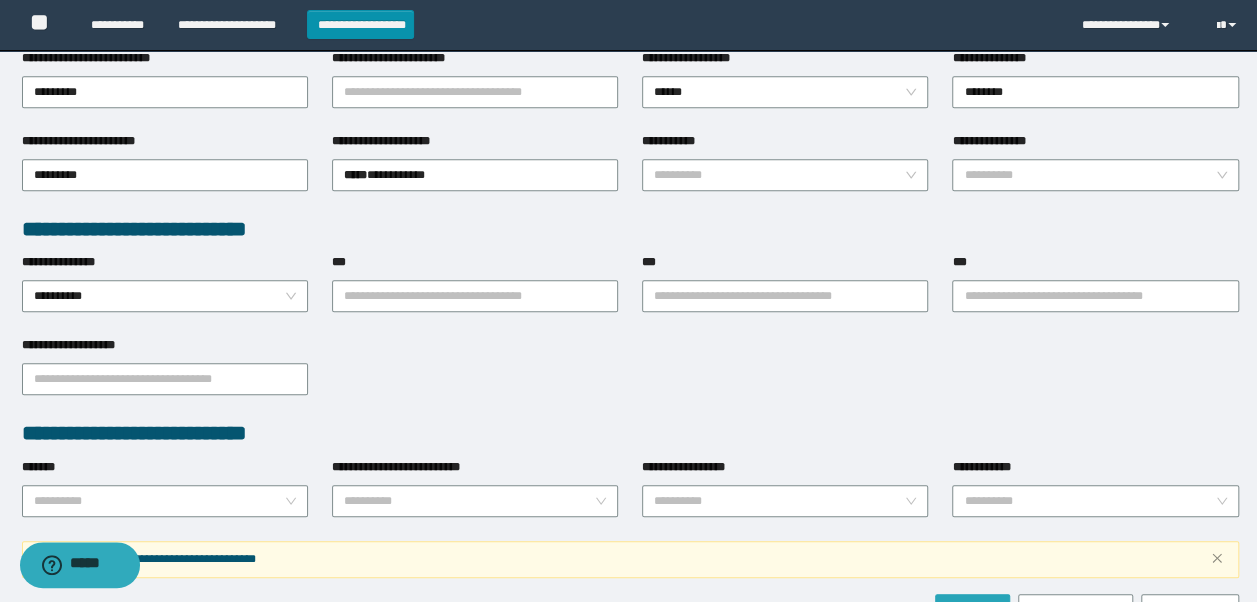 scroll, scrollTop: 262, scrollLeft: 0, axis: vertical 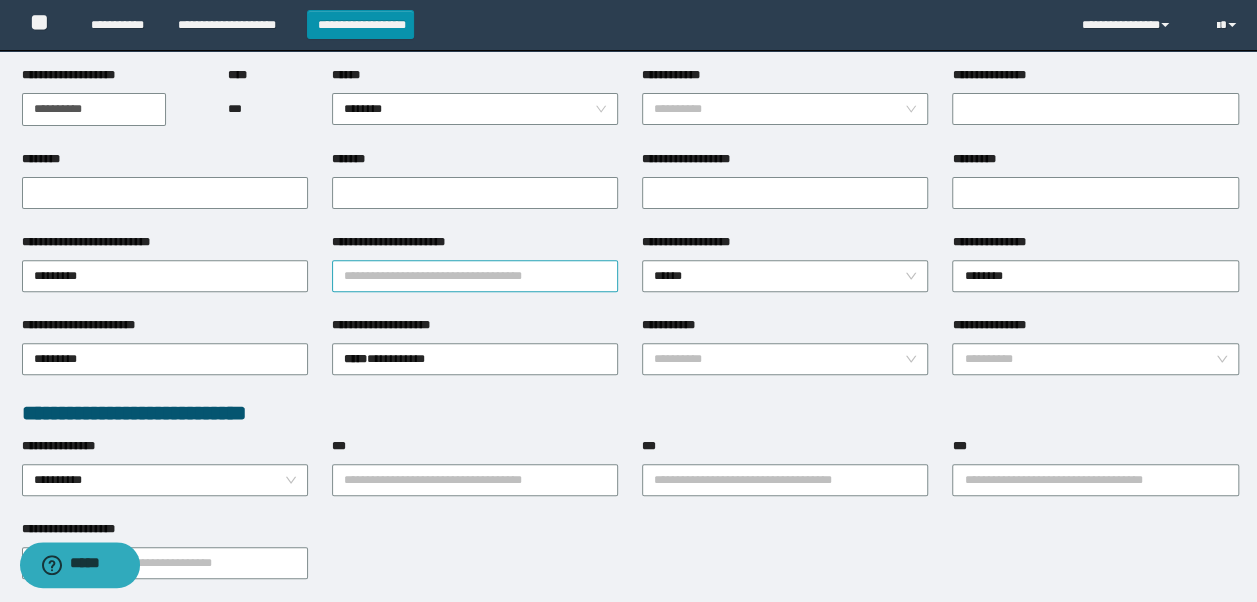 click on "**********" at bounding box center [475, 276] 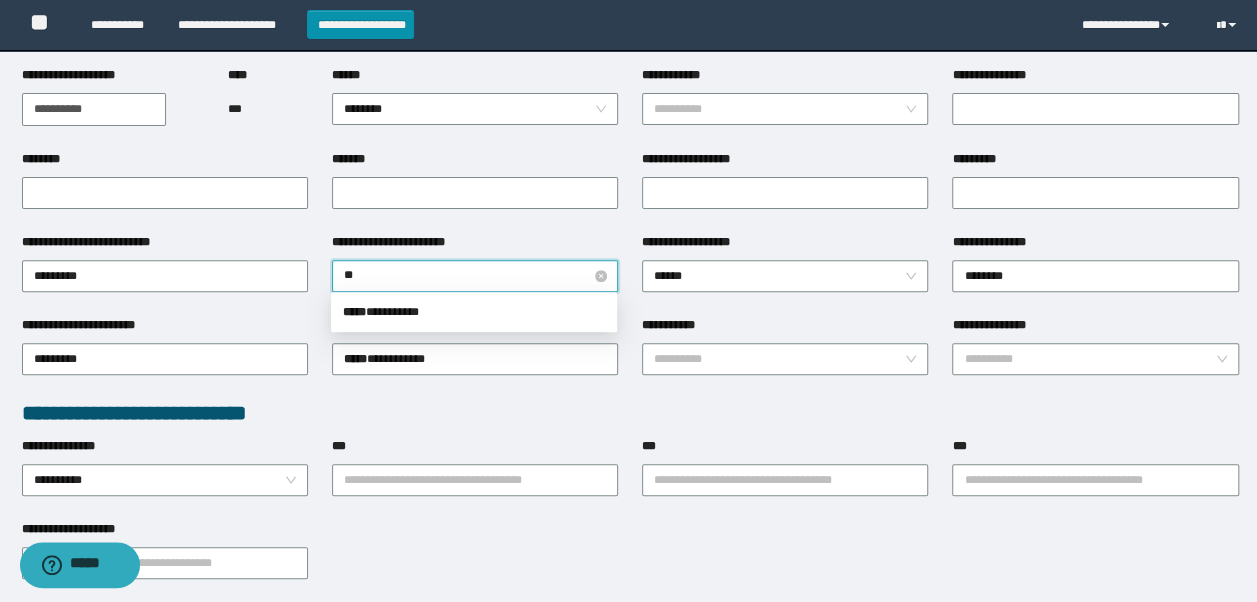 type on "*" 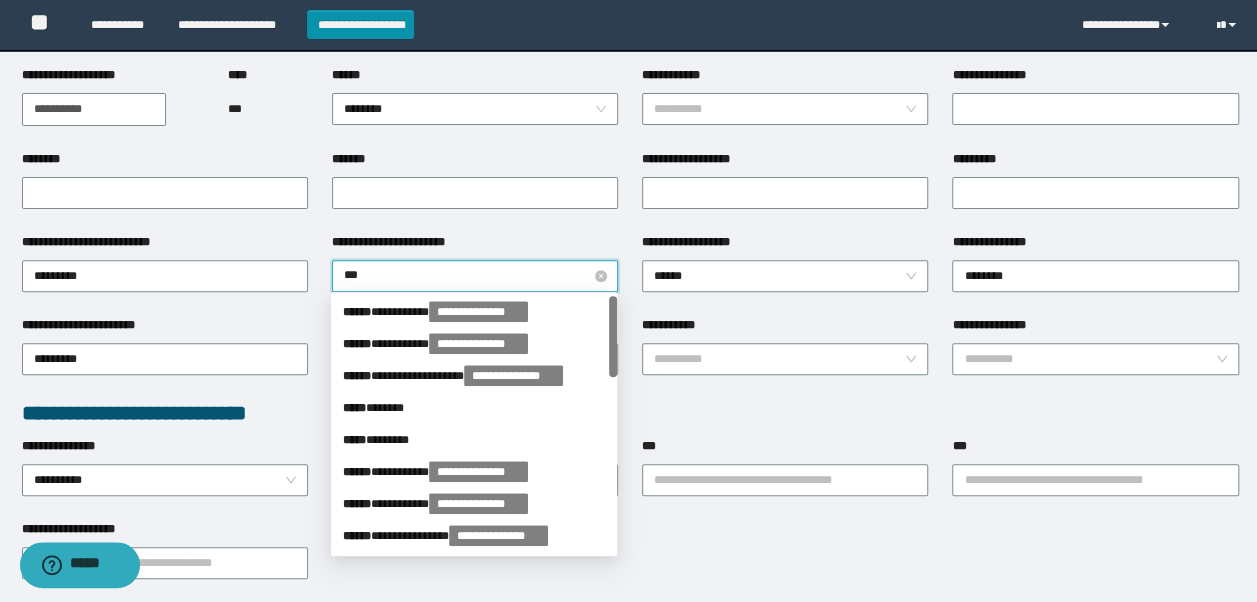 type on "****" 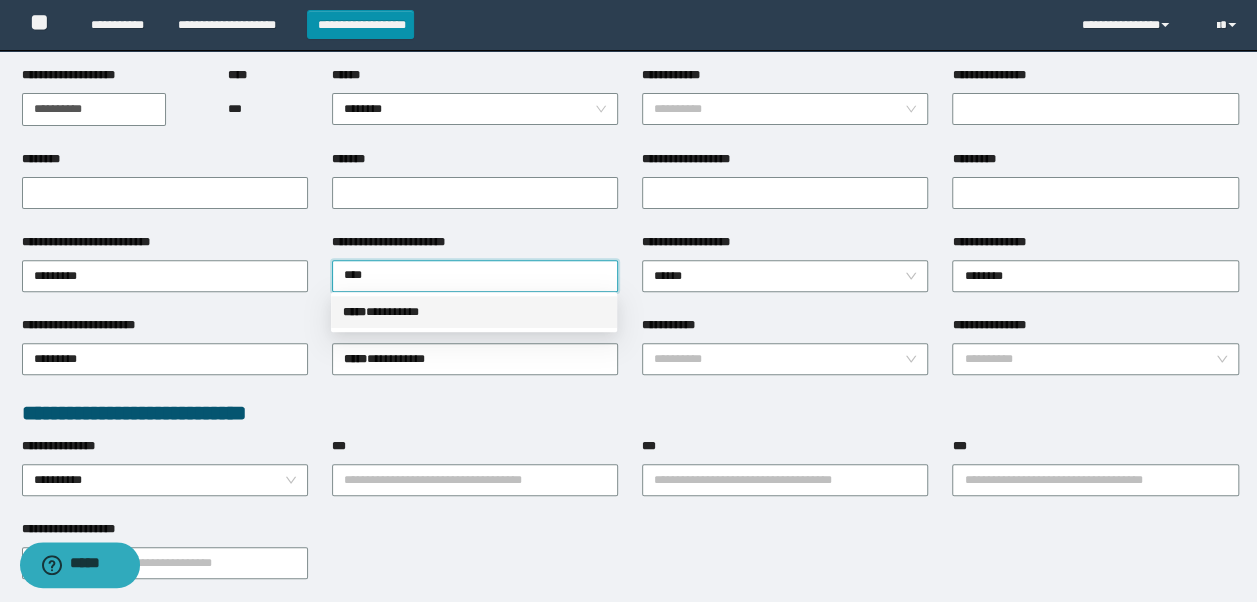 click on "***** * ********" at bounding box center [474, 312] 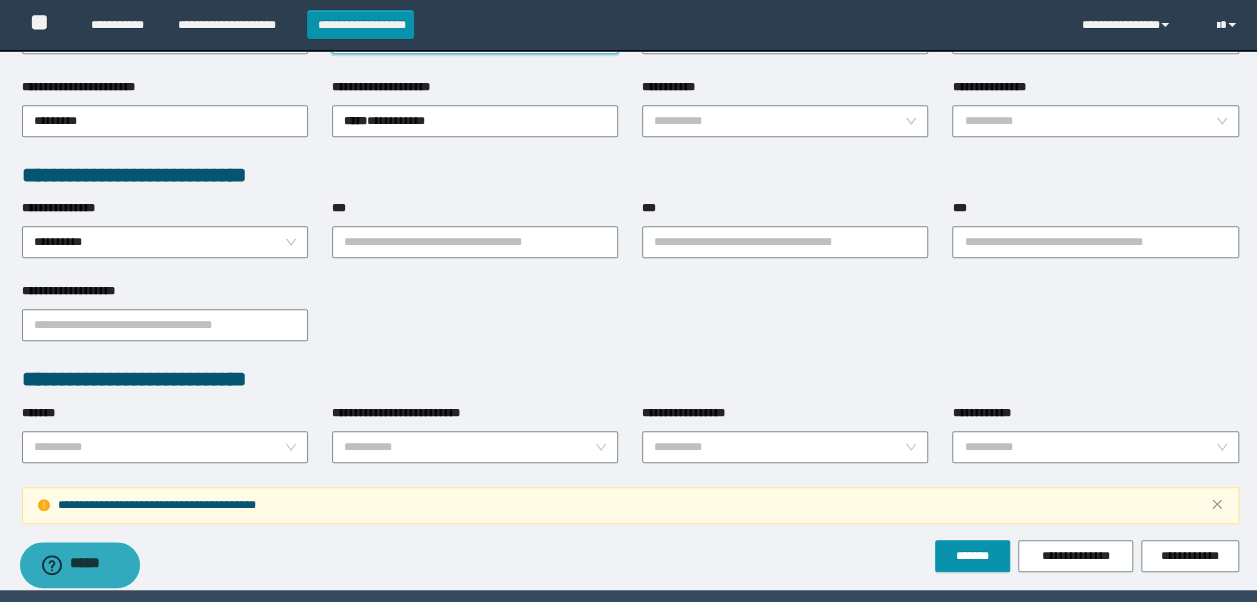 scroll, scrollTop: 562, scrollLeft: 0, axis: vertical 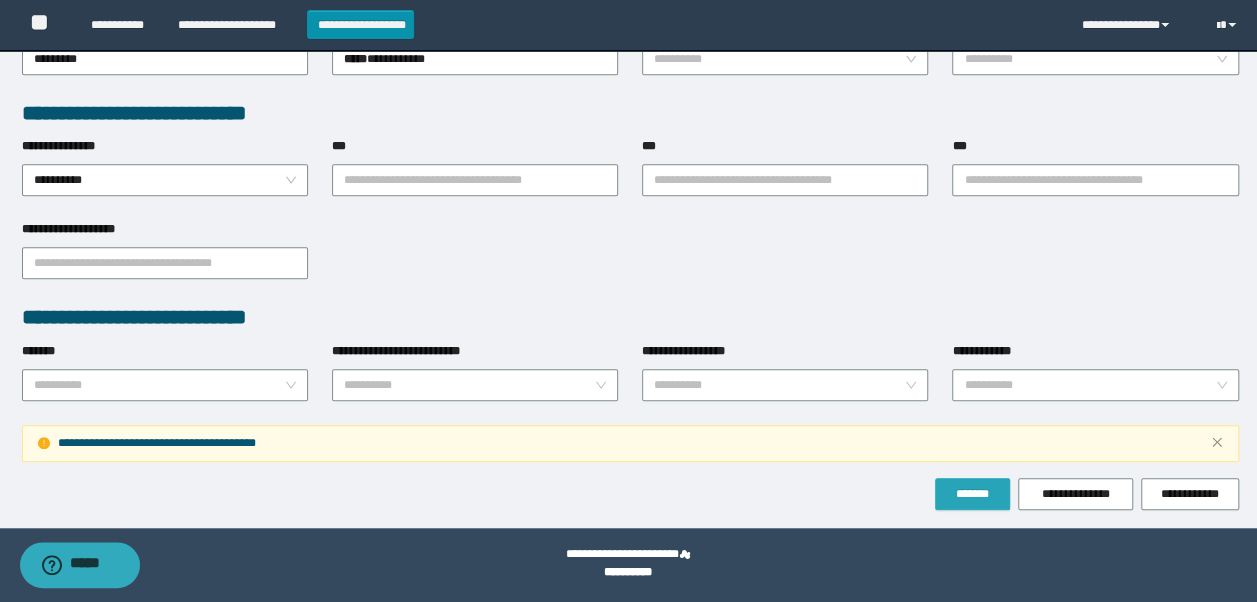 click on "*******" at bounding box center [972, 494] 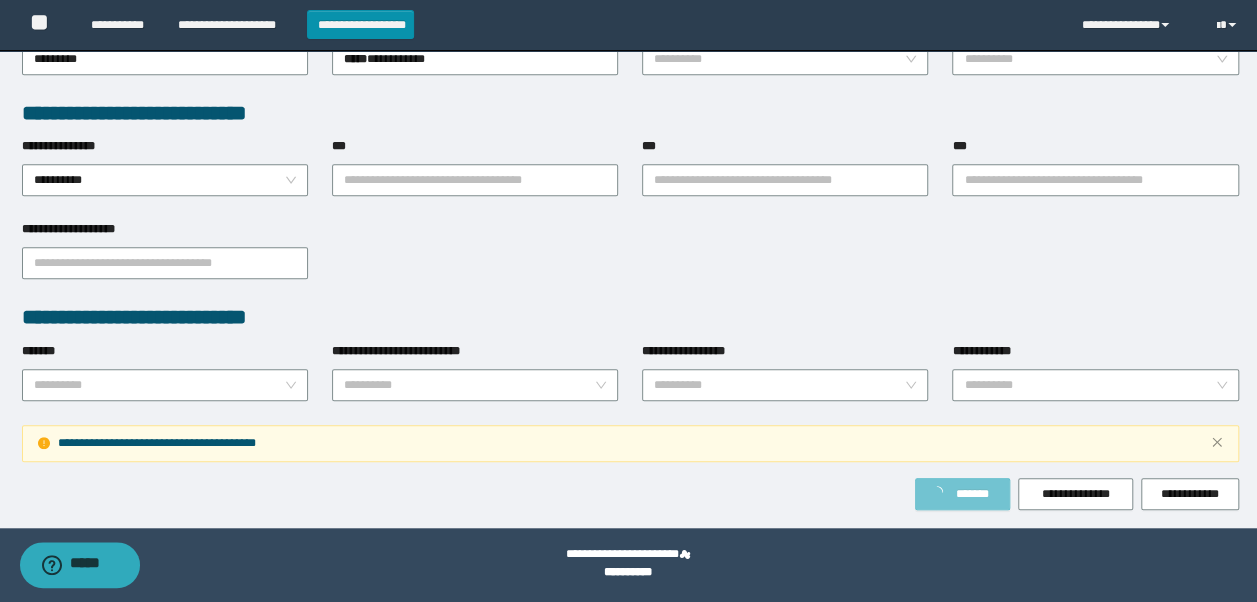 type on "********" 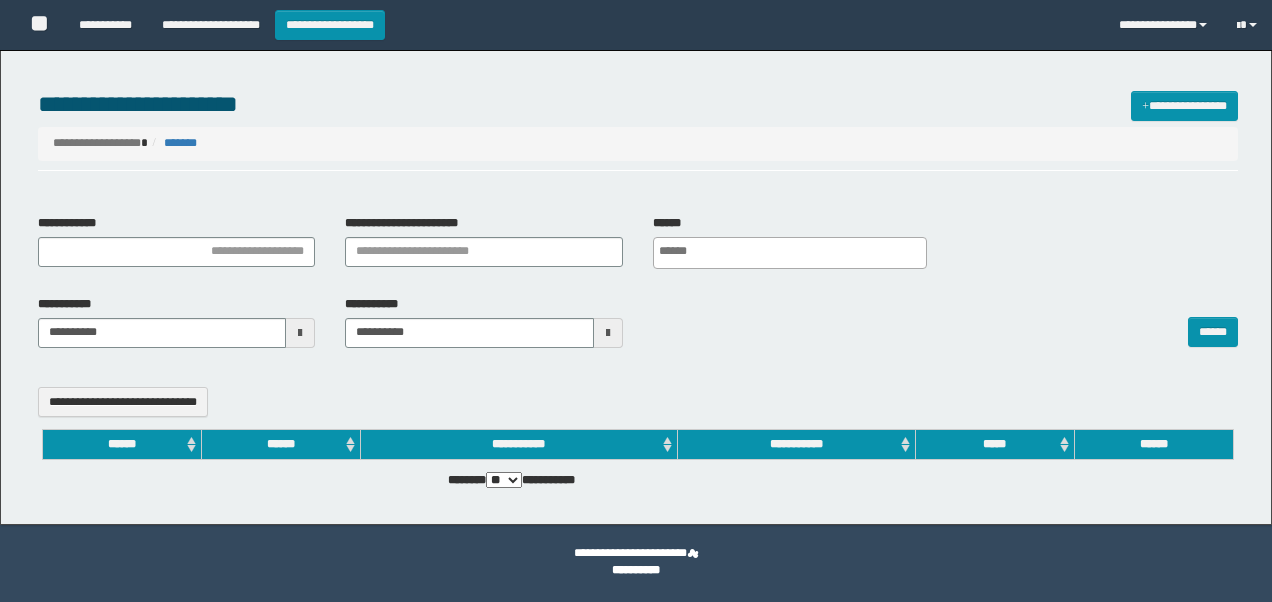 select 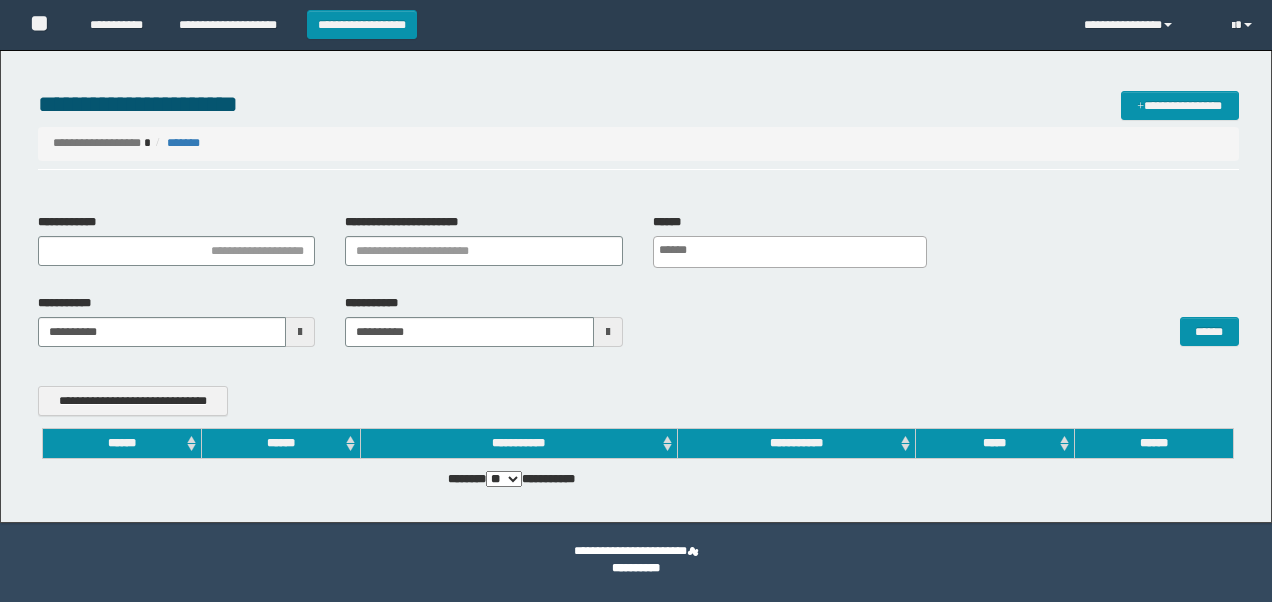 scroll, scrollTop: 0, scrollLeft: 0, axis: both 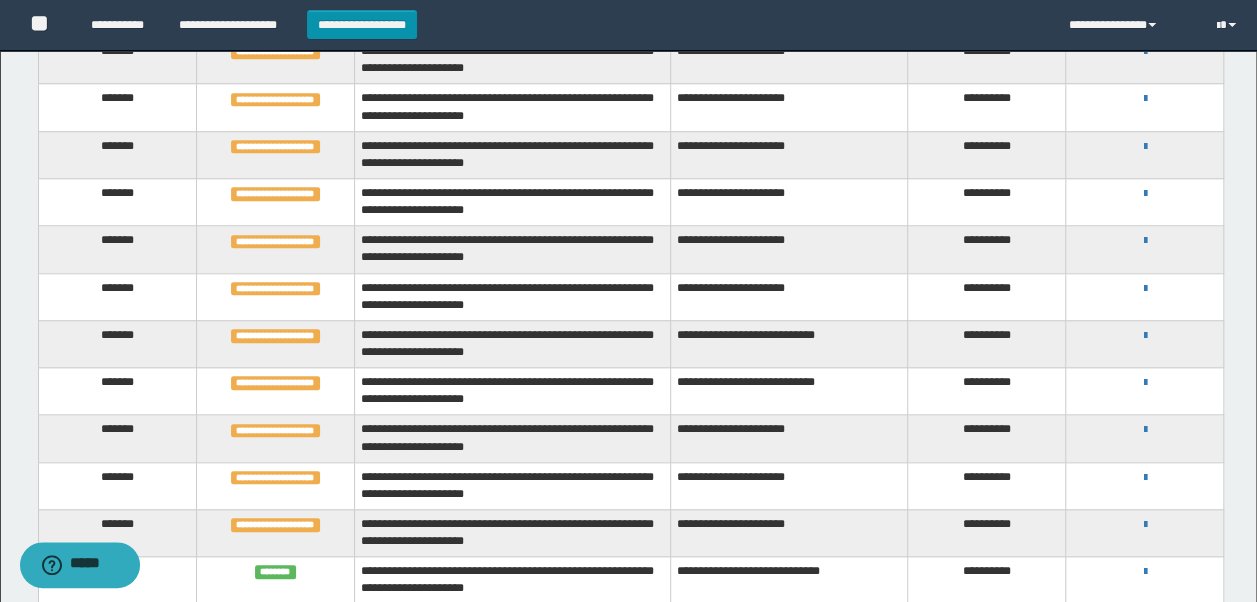 click on "**********" at bounding box center (1144, 335) 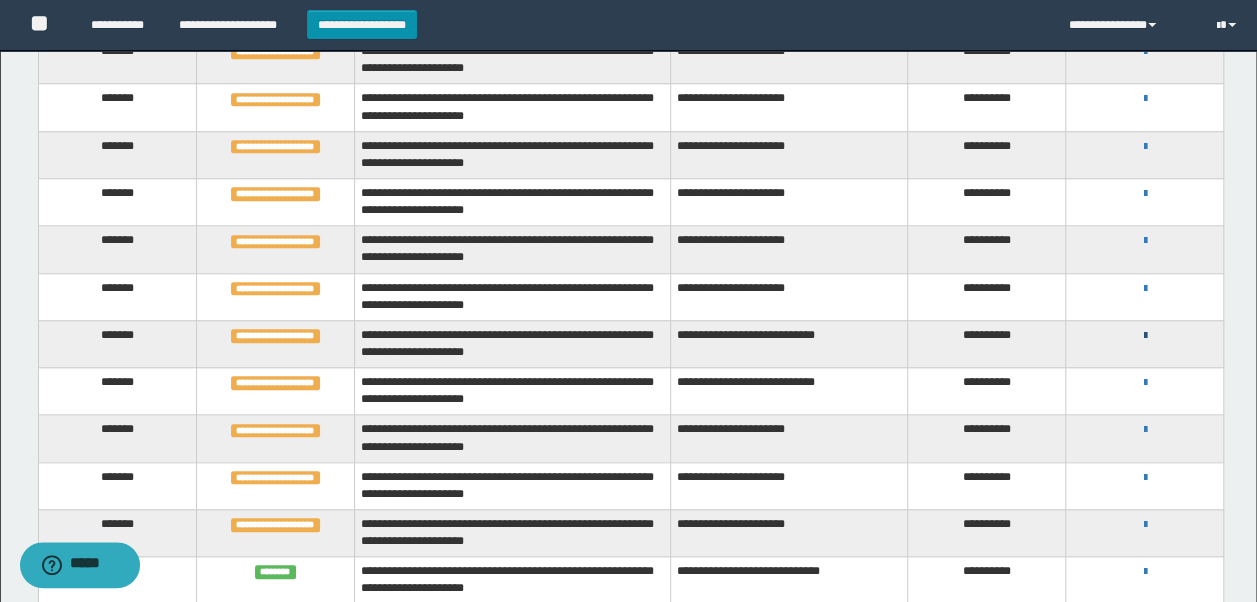 click at bounding box center [1144, 336] 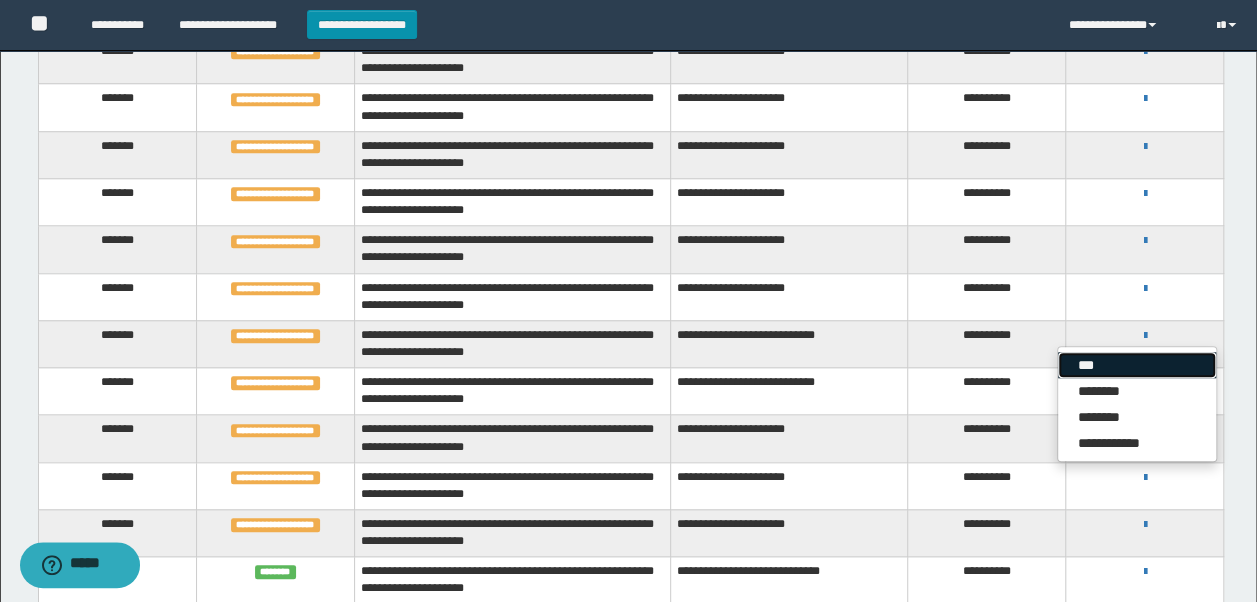 click on "***" at bounding box center (1137, 365) 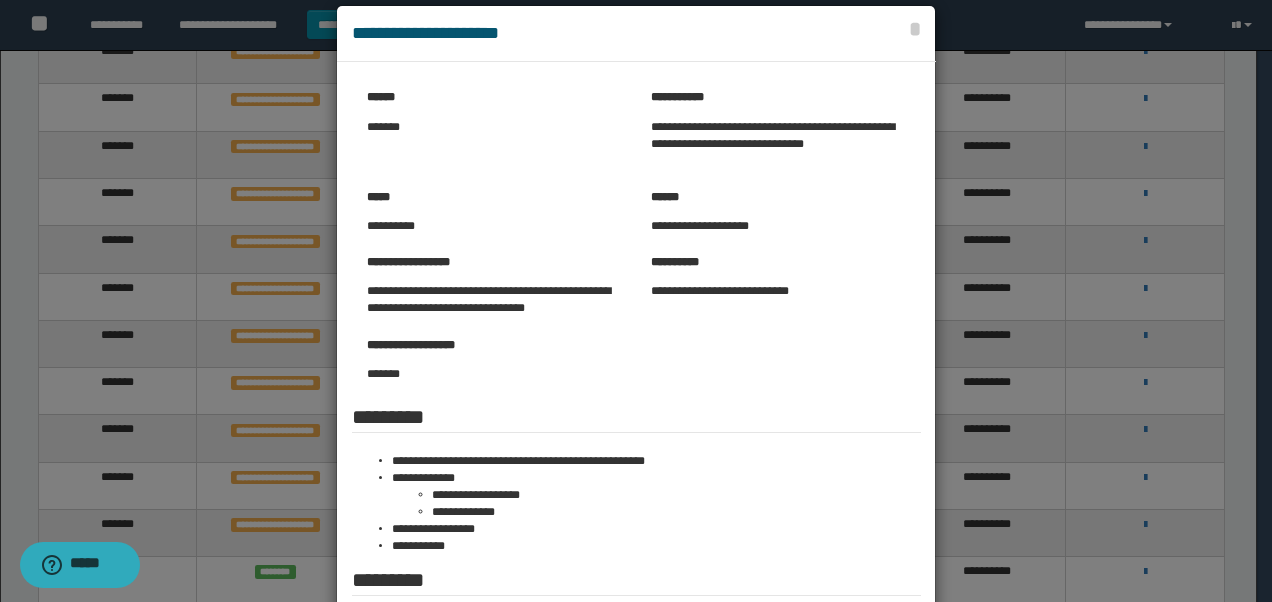 scroll, scrollTop: 0, scrollLeft: 0, axis: both 